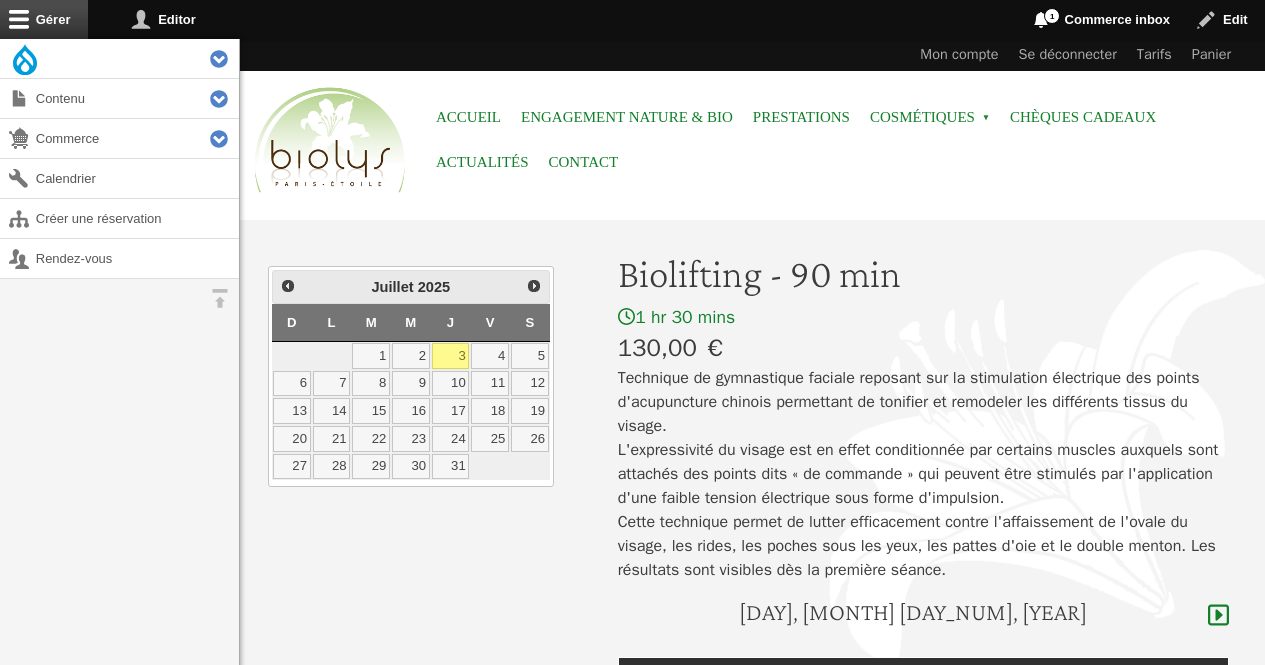 scroll, scrollTop: 0, scrollLeft: 0, axis: both 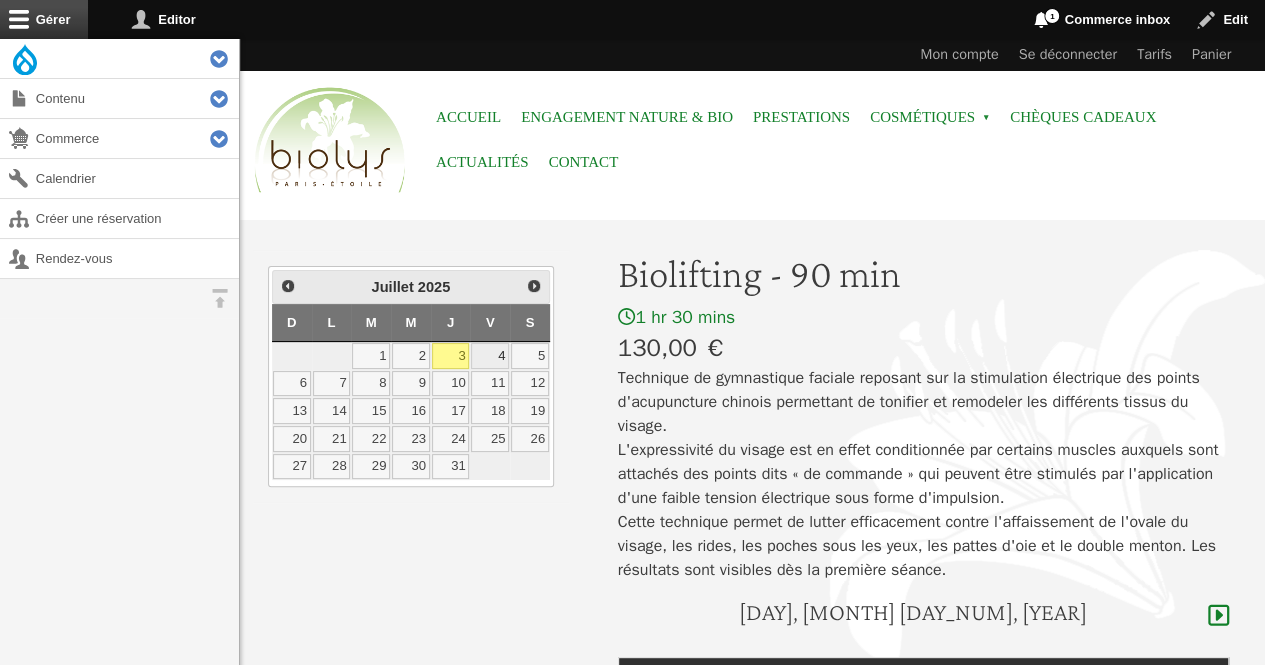 click on "4" at bounding box center [490, 356] 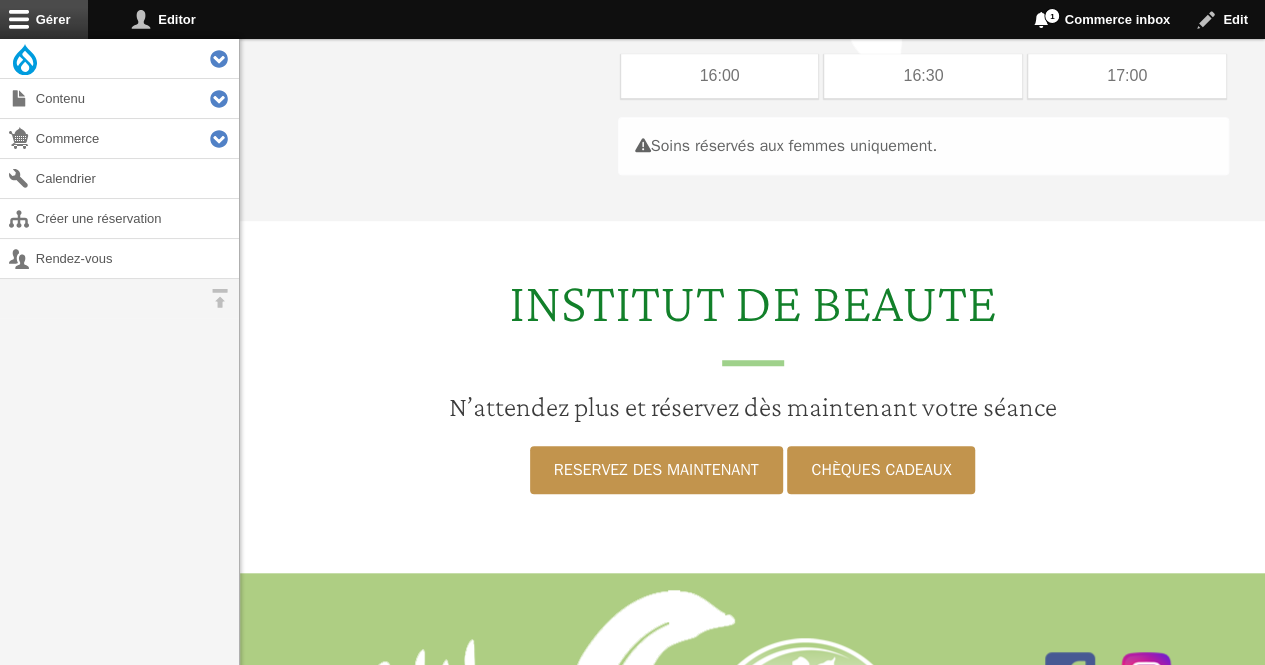 scroll, scrollTop: 597, scrollLeft: 0, axis: vertical 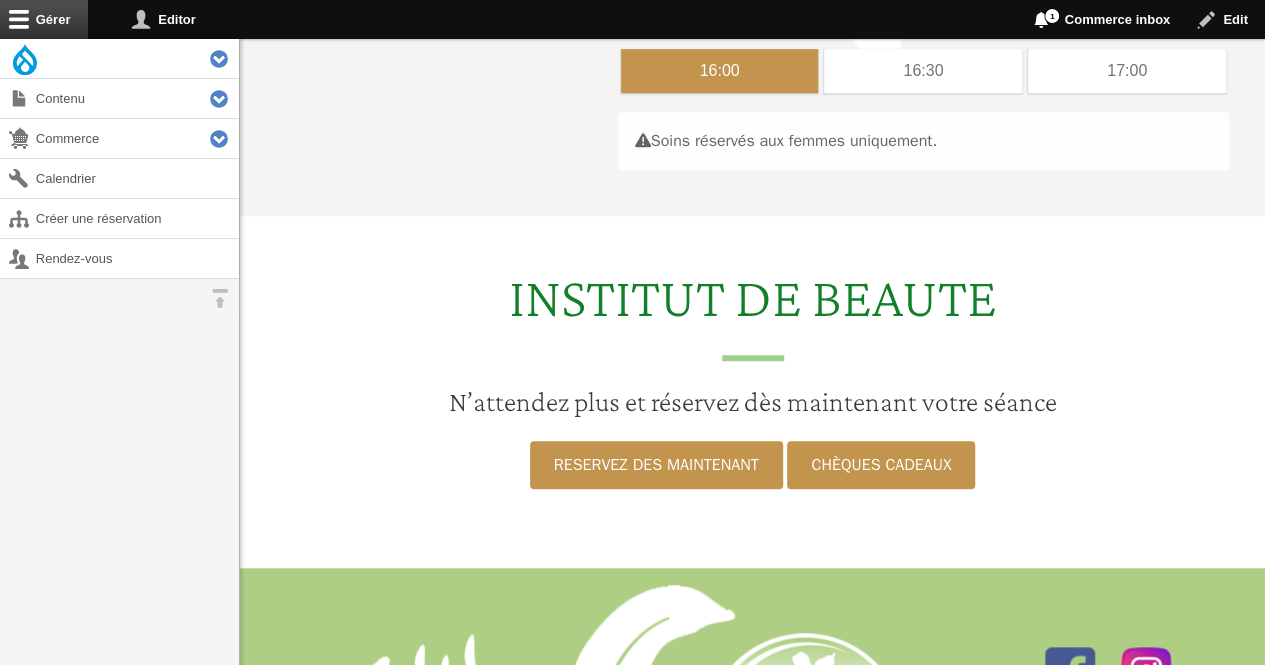 click on "16:00" at bounding box center (720, 71) 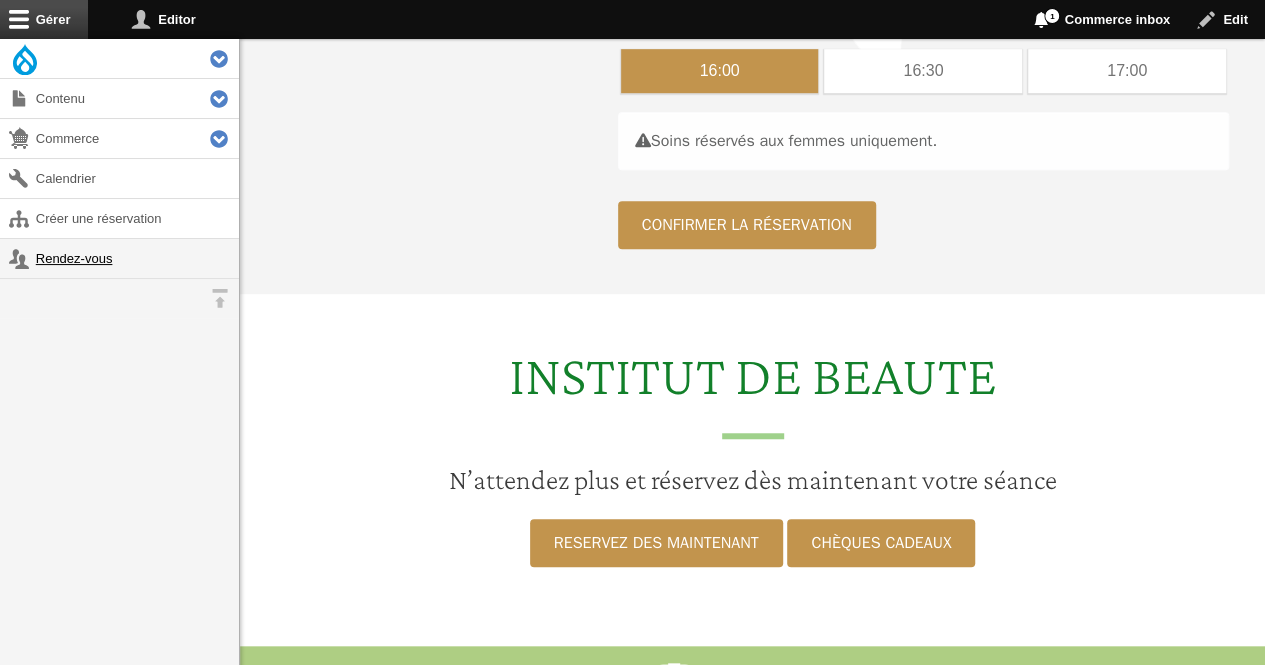 click on "Rendez-vous" at bounding box center [119, 258] 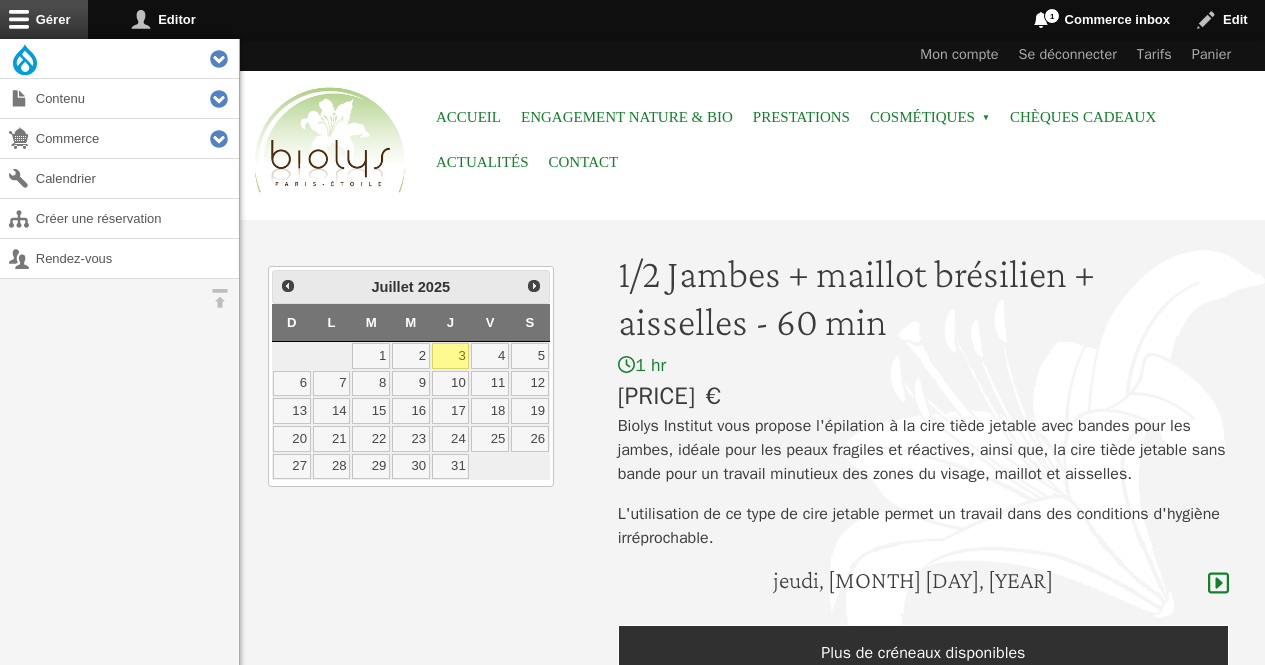 scroll, scrollTop: 0, scrollLeft: 0, axis: both 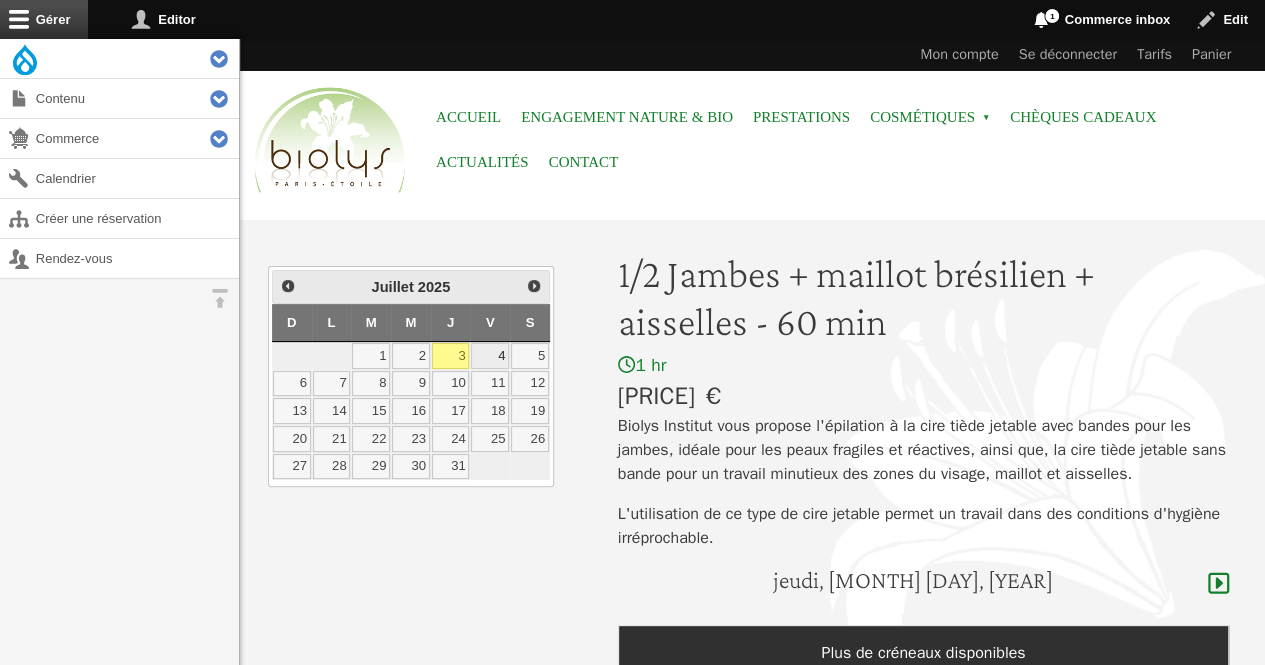 click on "4" at bounding box center [490, 356] 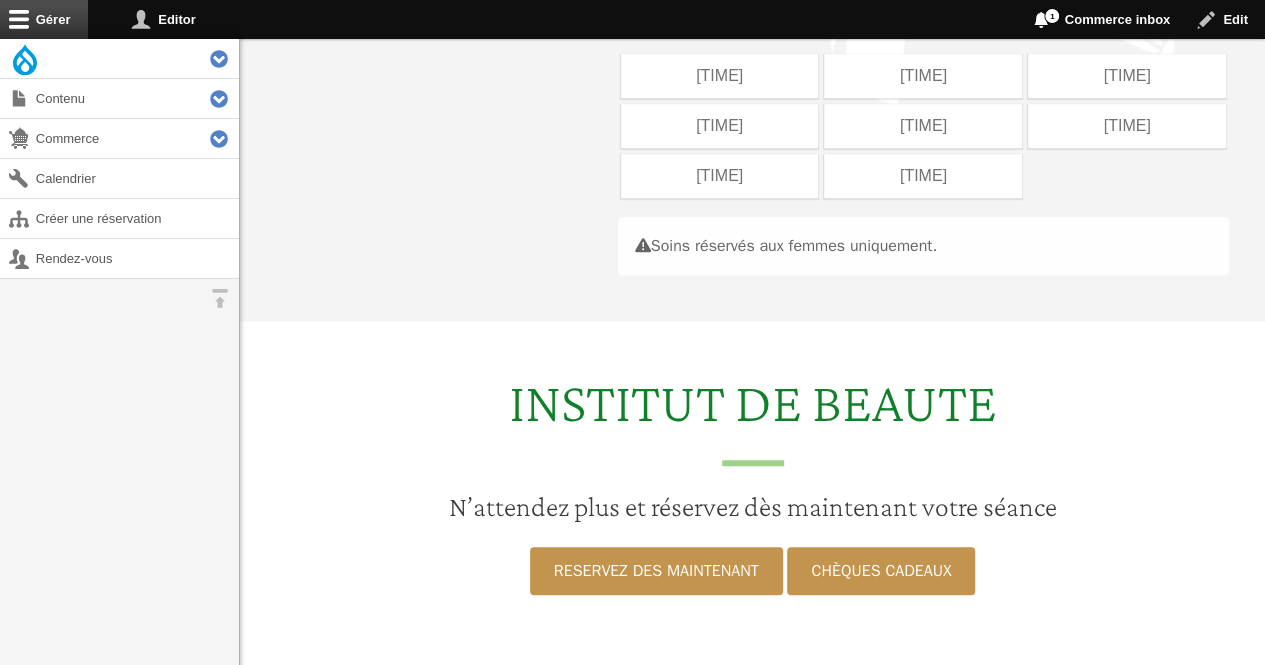 scroll, scrollTop: 565, scrollLeft: 0, axis: vertical 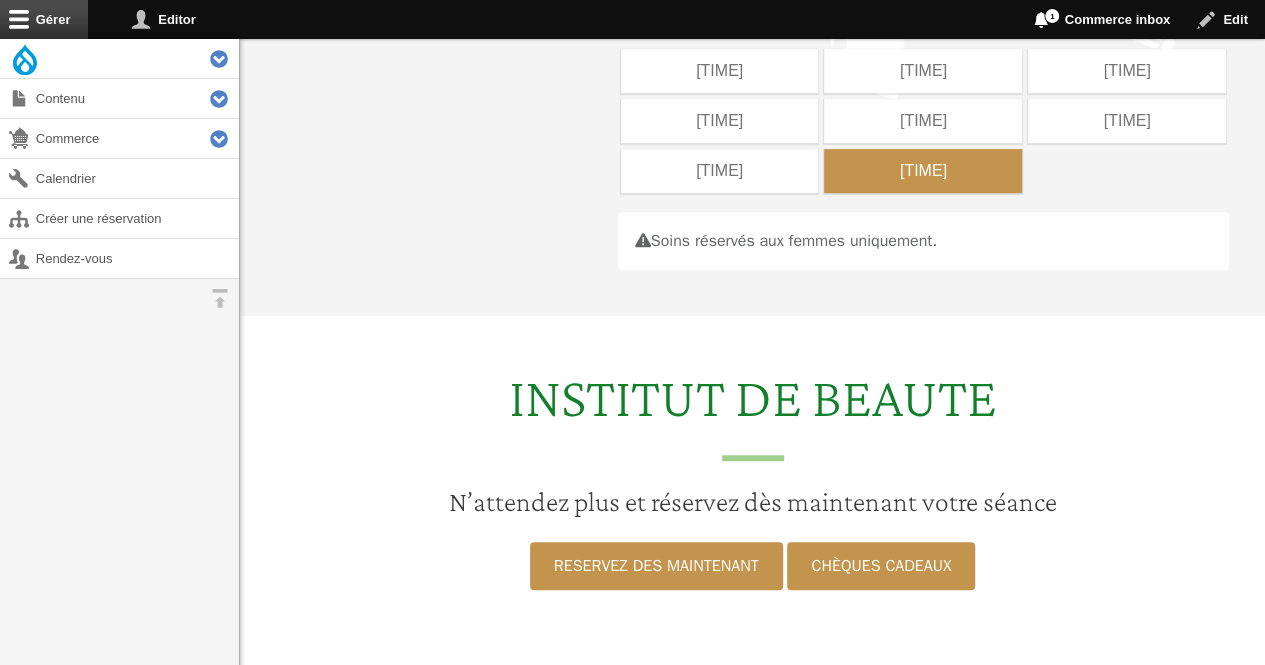 click on "18:00" at bounding box center [923, 171] 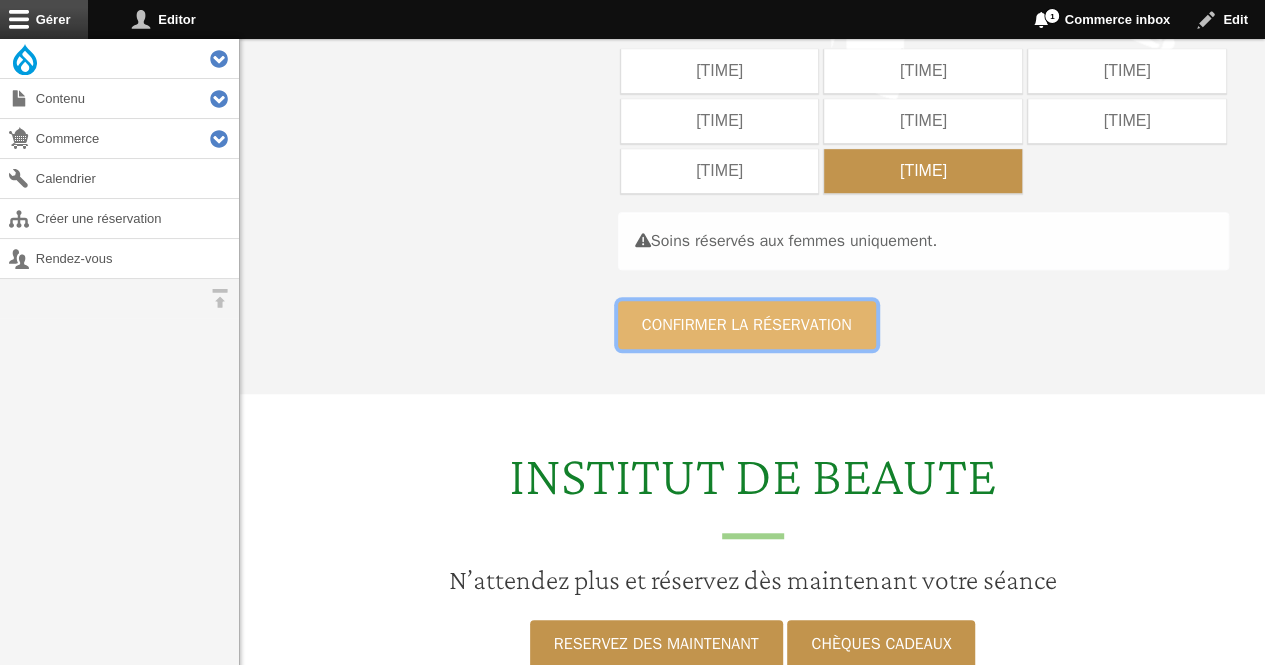 click on "Confirmer la réservation" at bounding box center [747, 325] 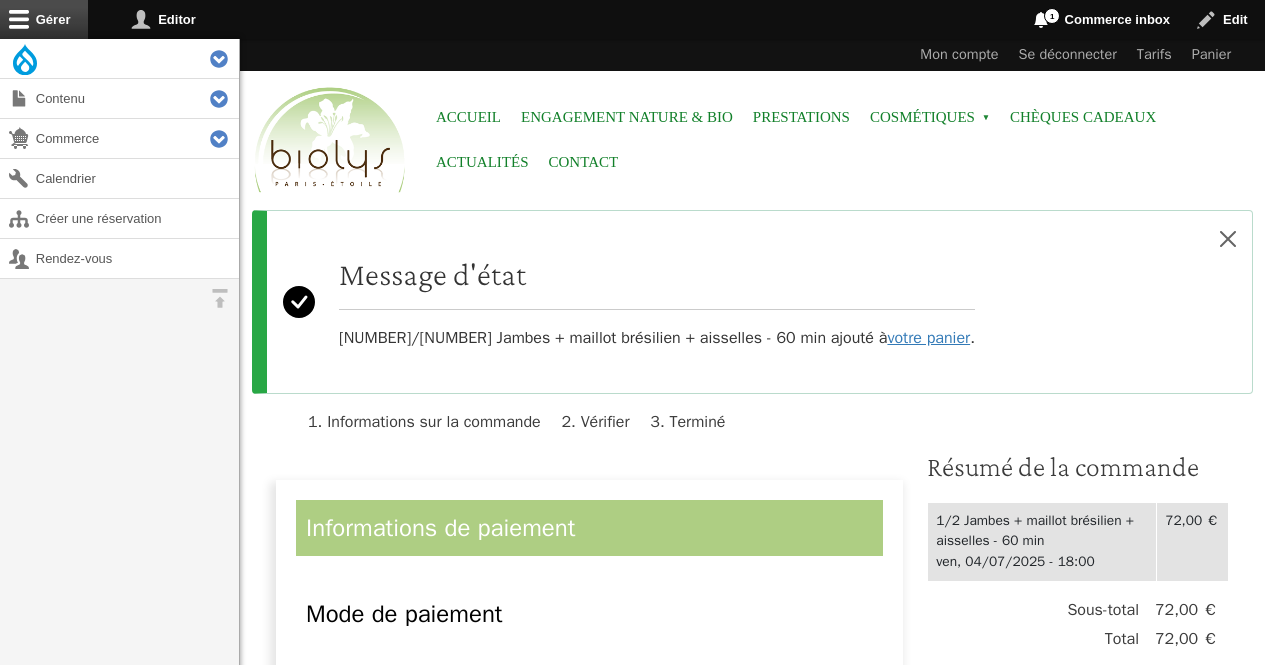 scroll, scrollTop: 0, scrollLeft: 0, axis: both 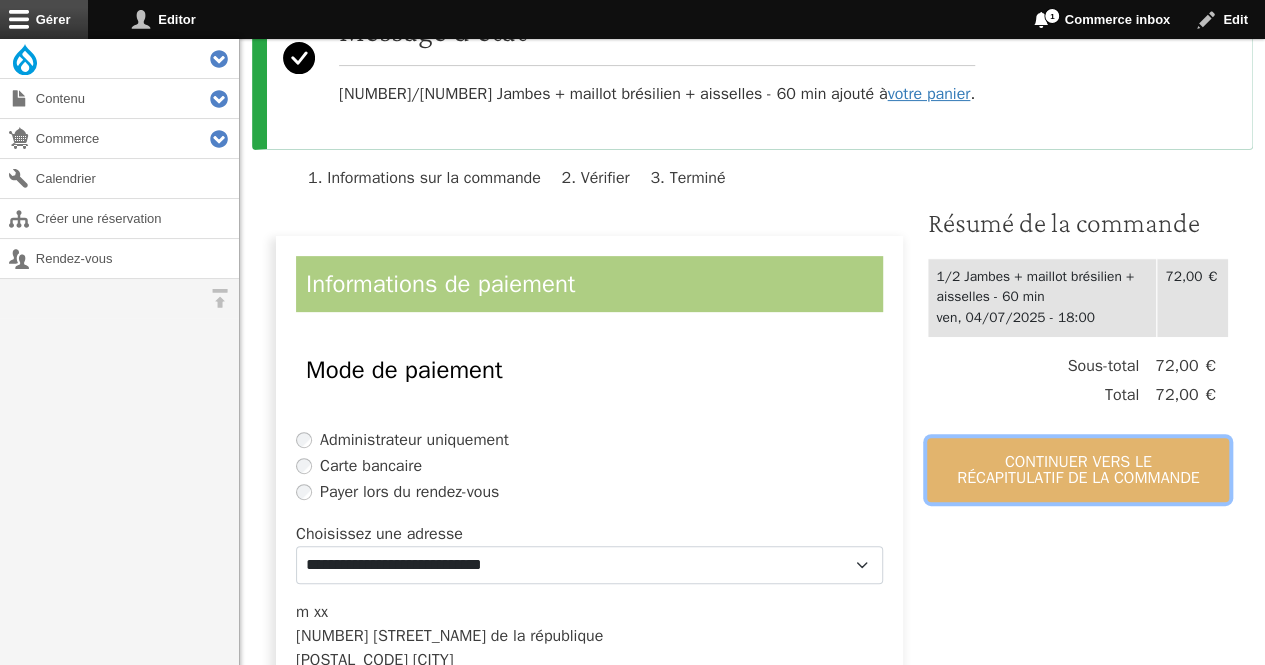 click on "Continuer vers le récapitulatif de la commande" at bounding box center [1078, 470] 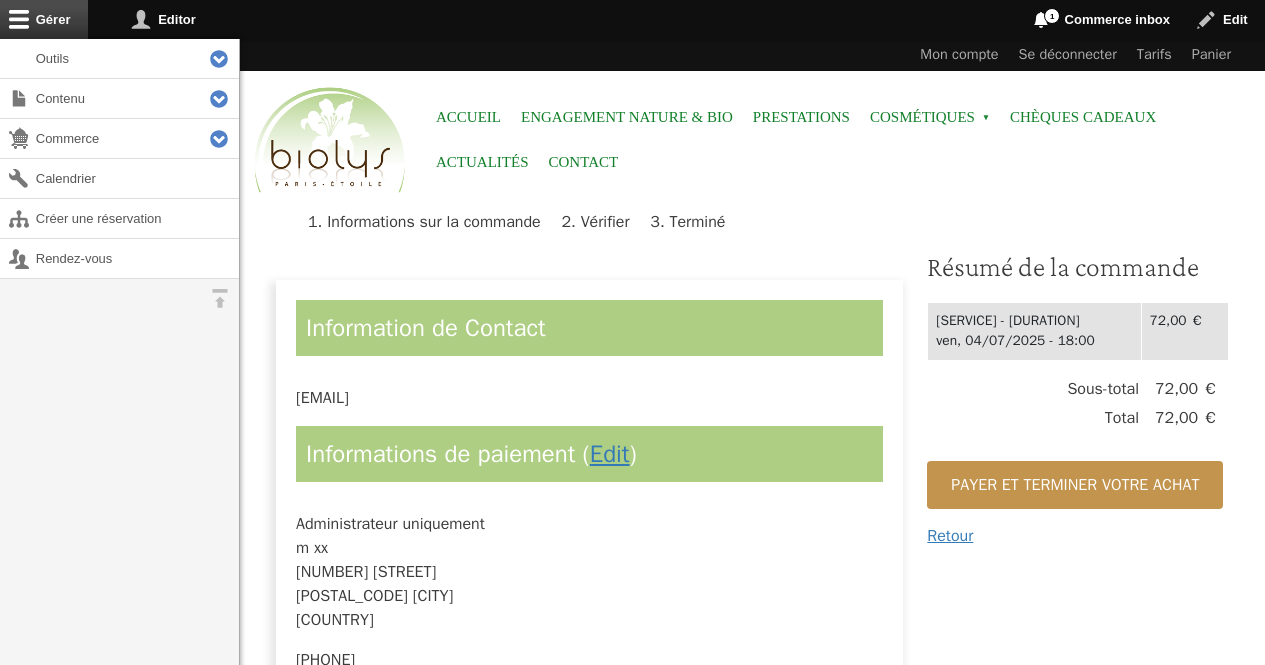 scroll, scrollTop: 0, scrollLeft: 0, axis: both 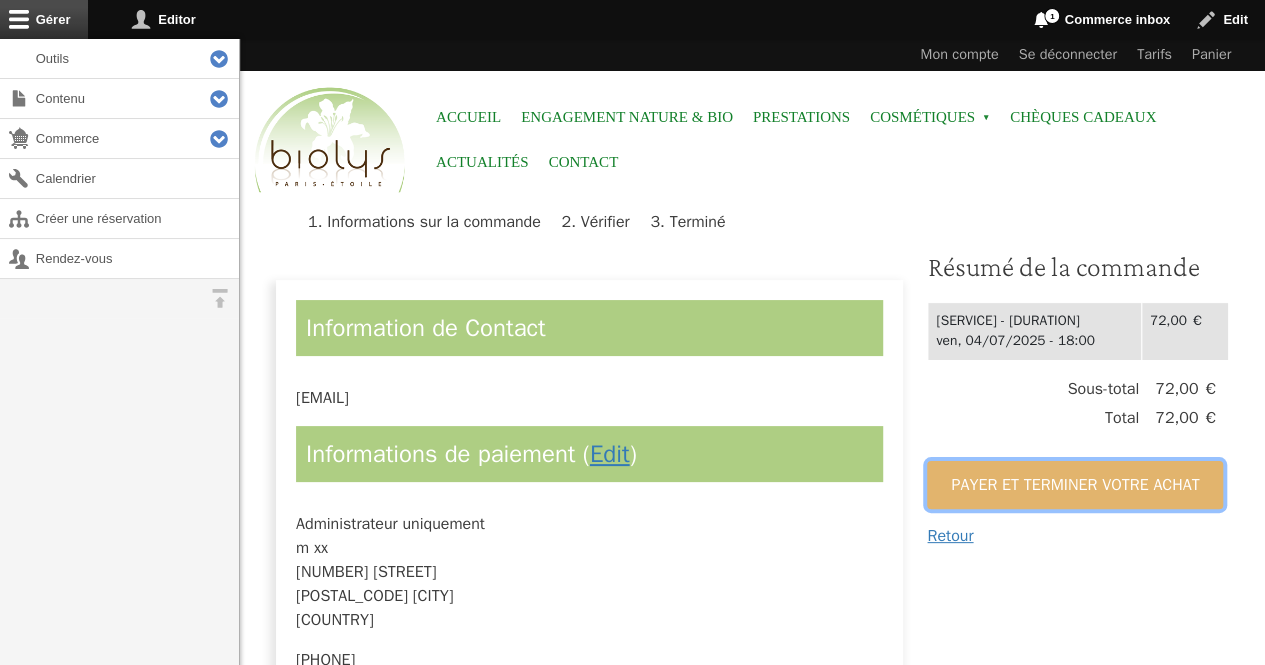 click on "Payer et terminer votre achat" at bounding box center (1075, 485) 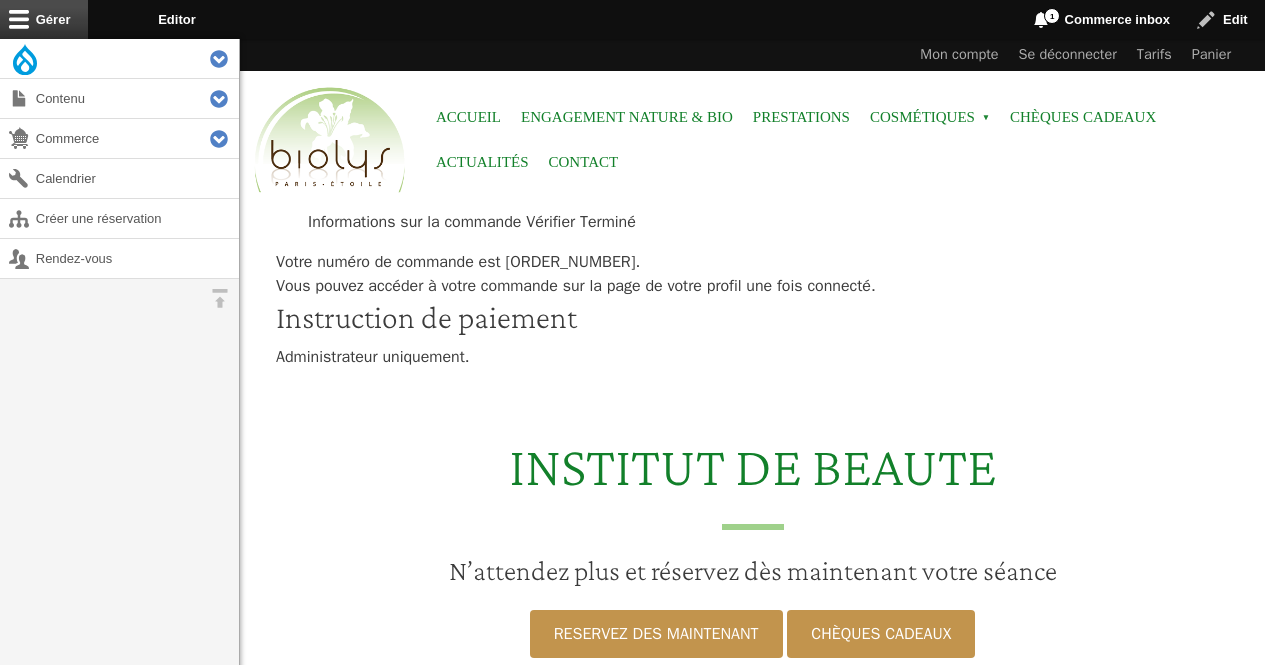 scroll, scrollTop: 0, scrollLeft: 0, axis: both 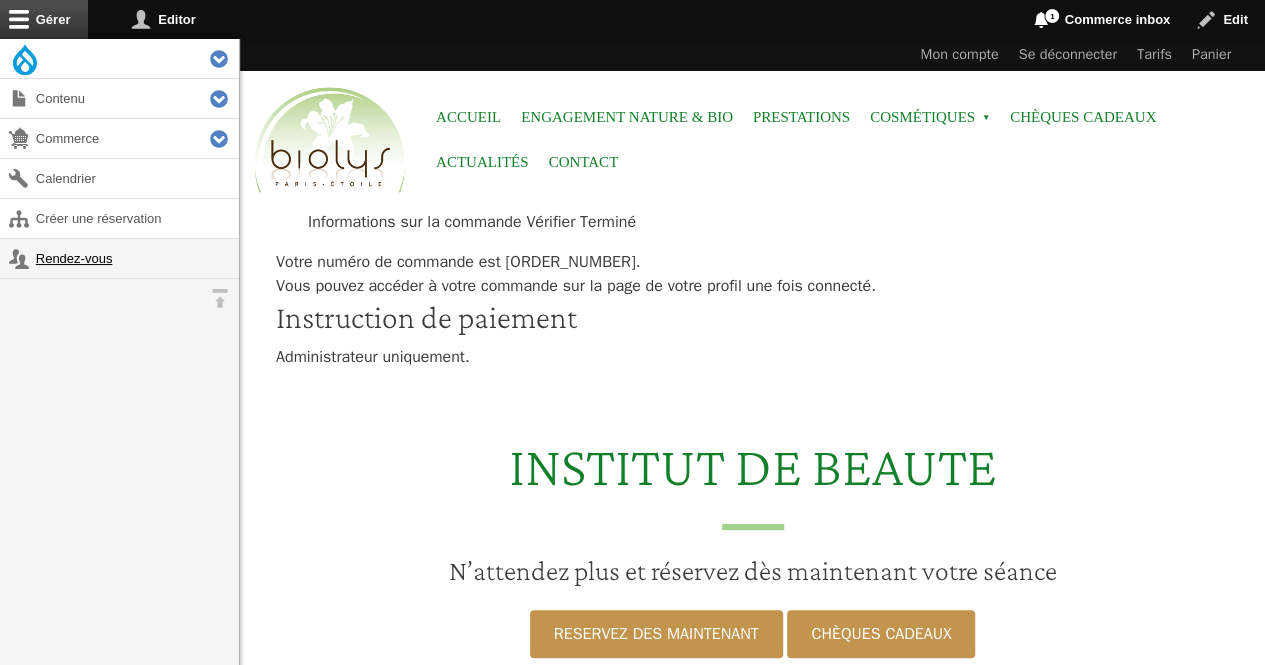 click on "Rendez-vous" at bounding box center [119, 258] 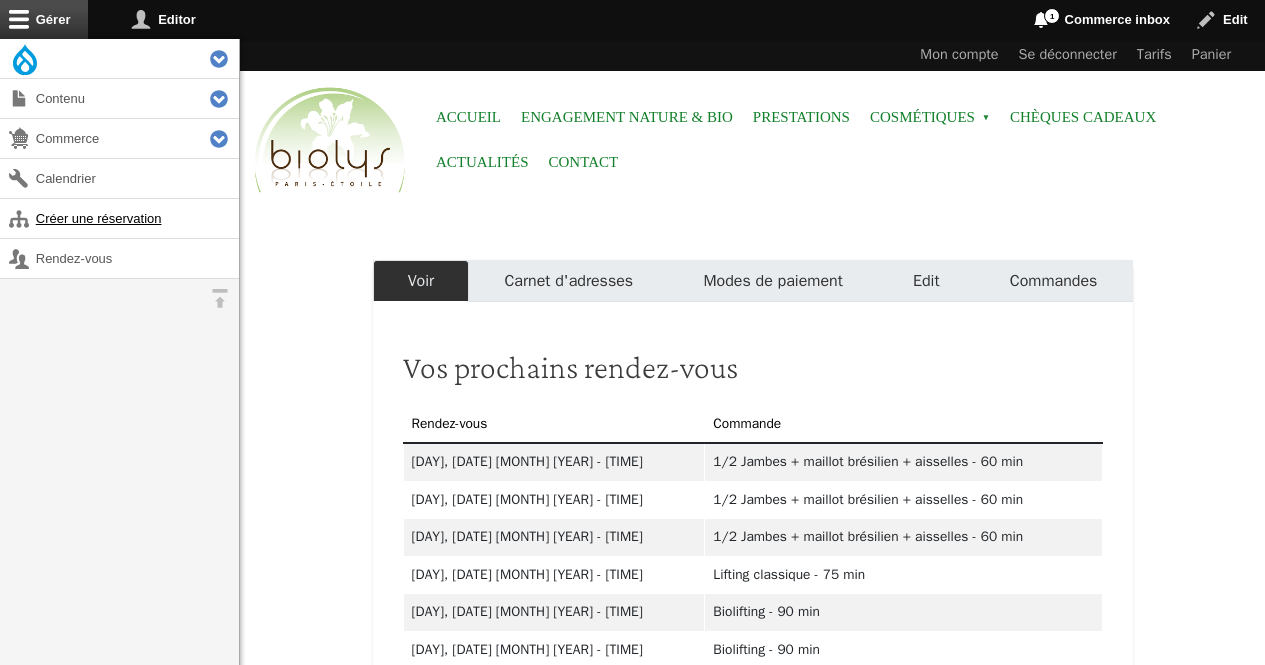 scroll, scrollTop: 0, scrollLeft: 0, axis: both 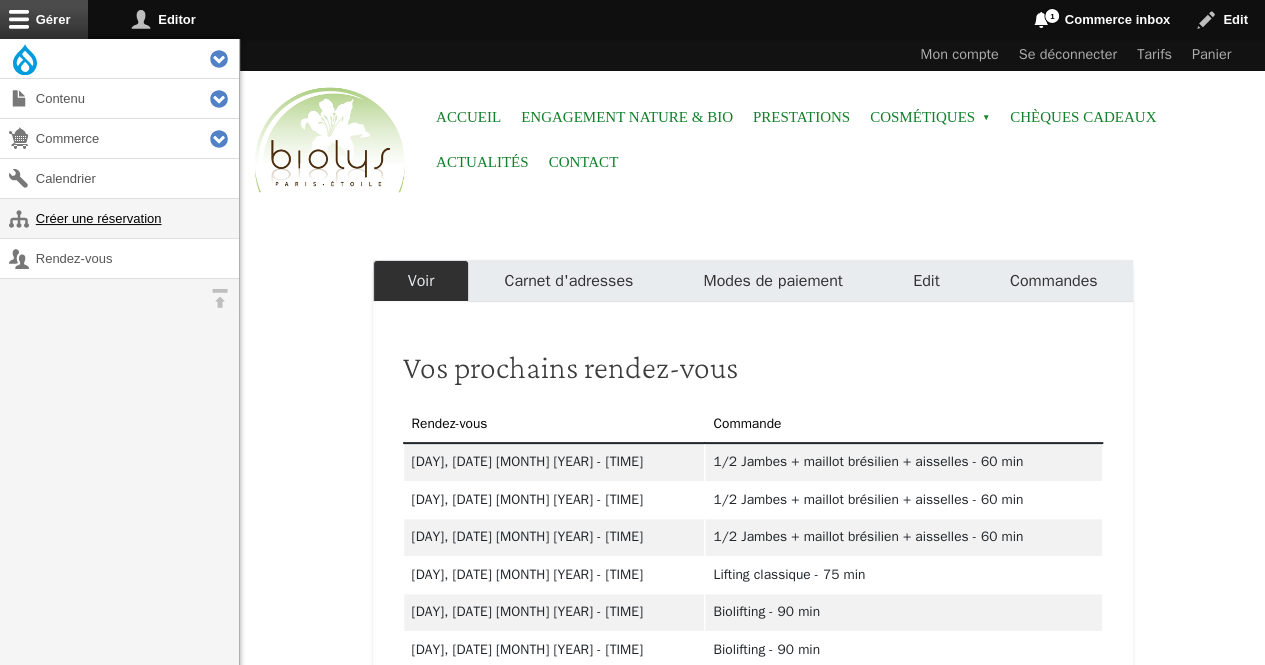 click on "Créer une réservation" at bounding box center (119, 218) 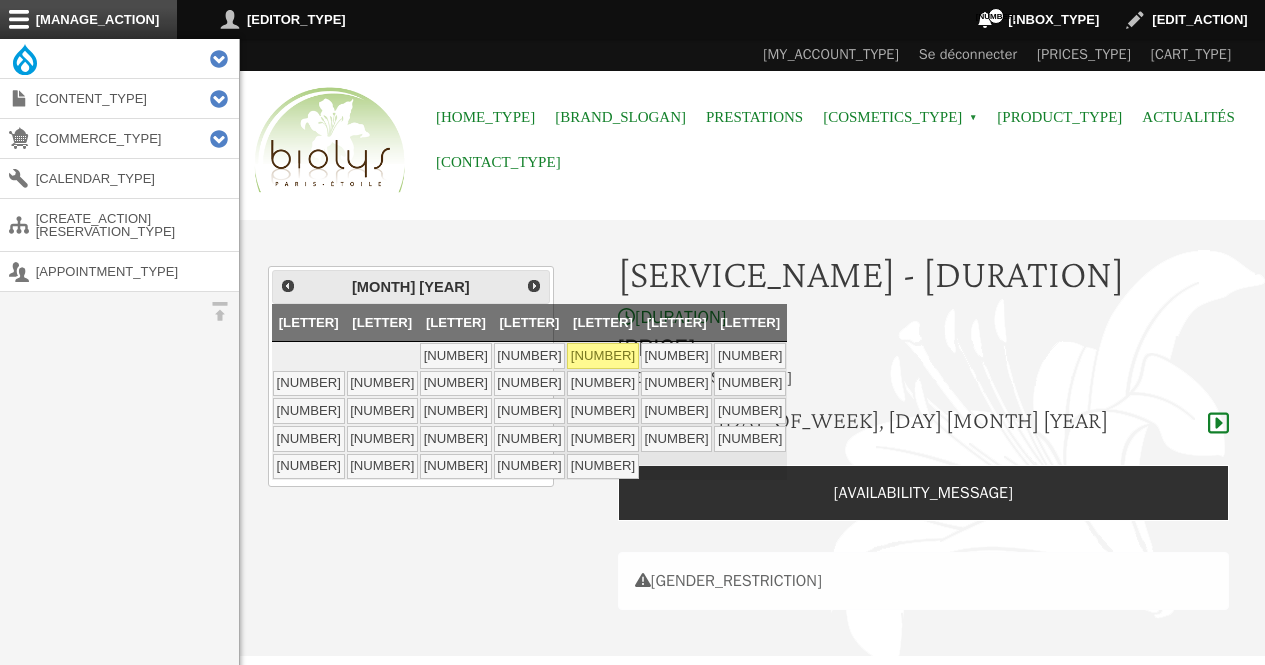 scroll, scrollTop: 0, scrollLeft: 0, axis: both 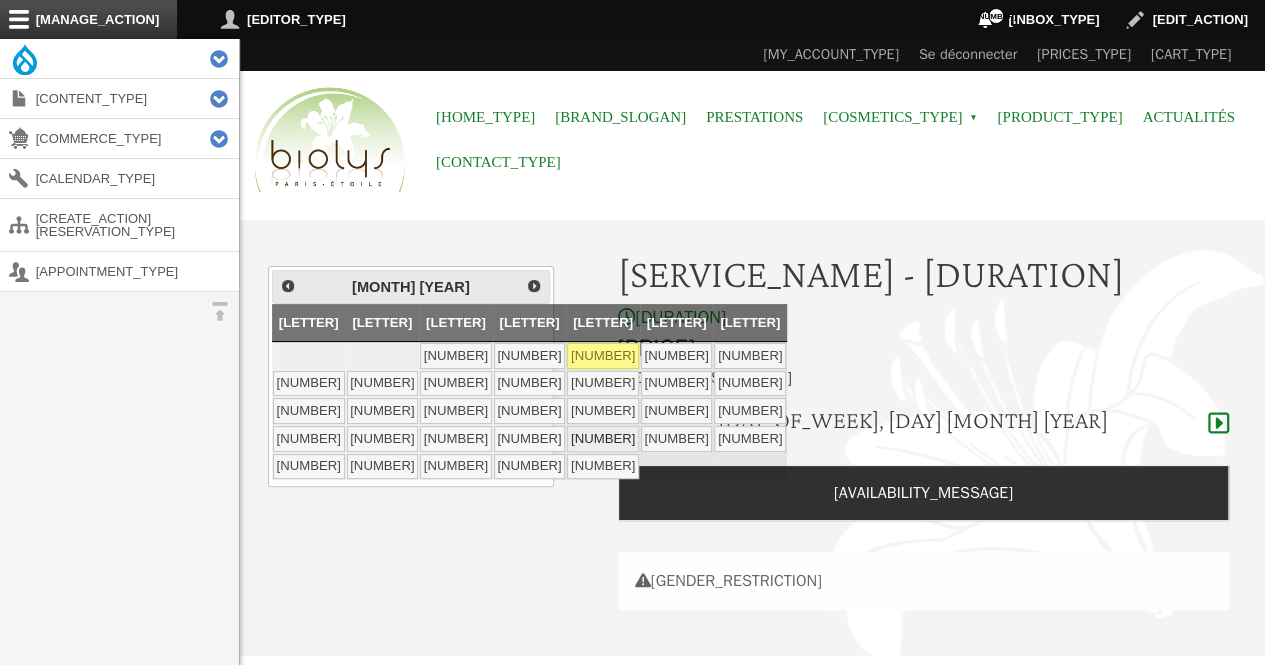 click on "[NUMBER]" at bounding box center [603, 439] 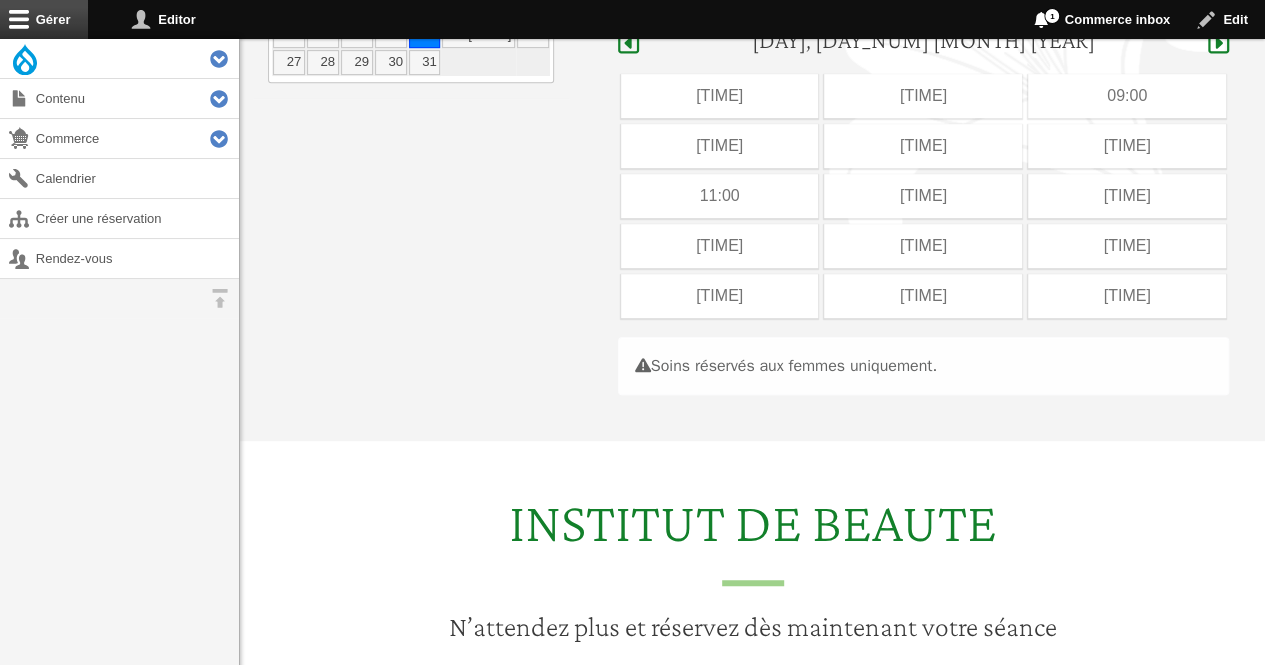 scroll, scrollTop: 429, scrollLeft: 0, axis: vertical 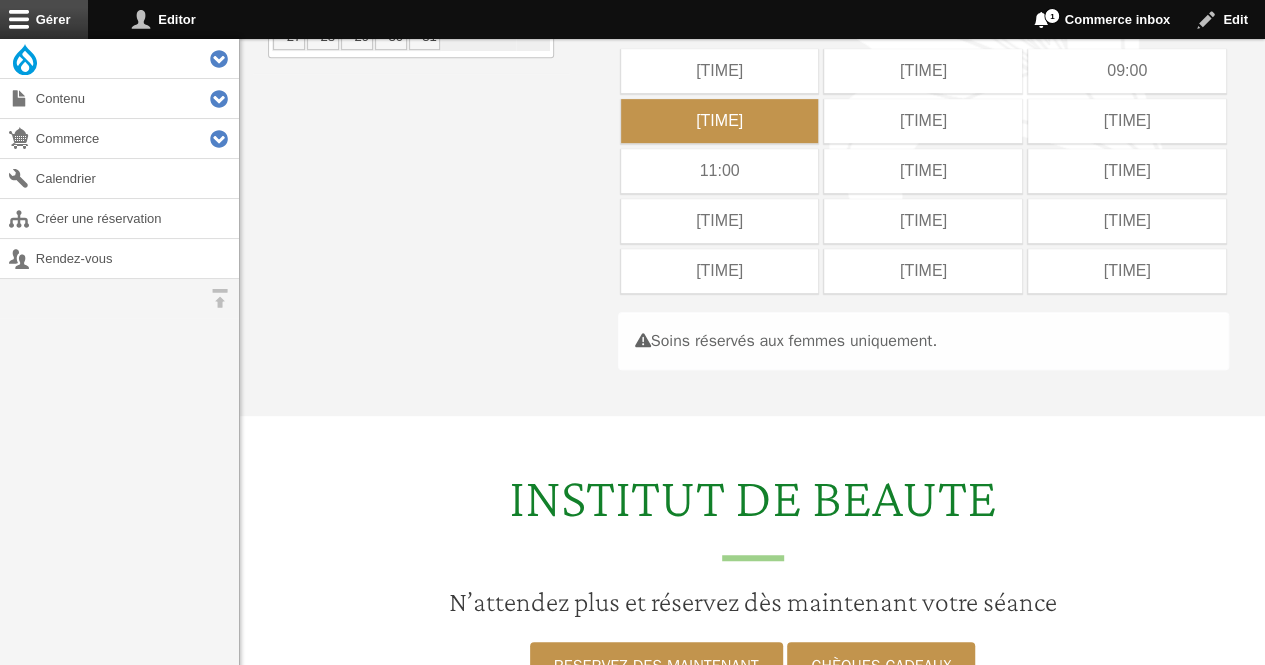 click on "09:30" at bounding box center (720, 121) 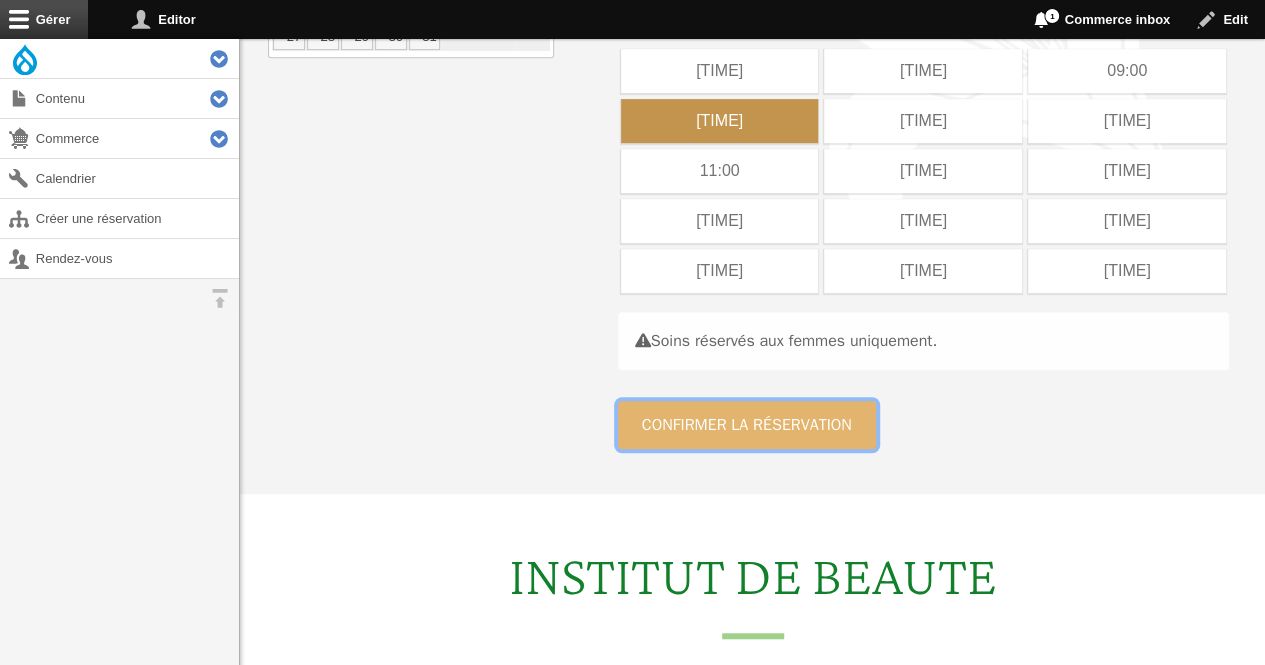 click on "Confirmer la réservation" at bounding box center [747, 425] 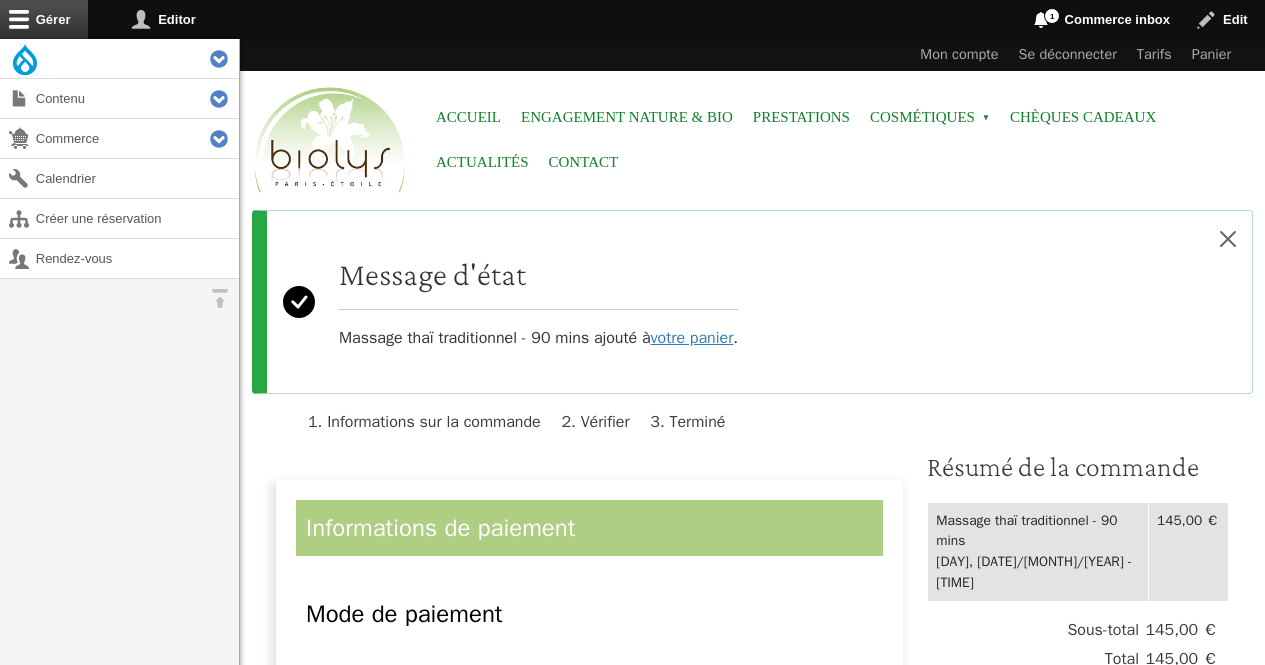 scroll, scrollTop: 0, scrollLeft: 0, axis: both 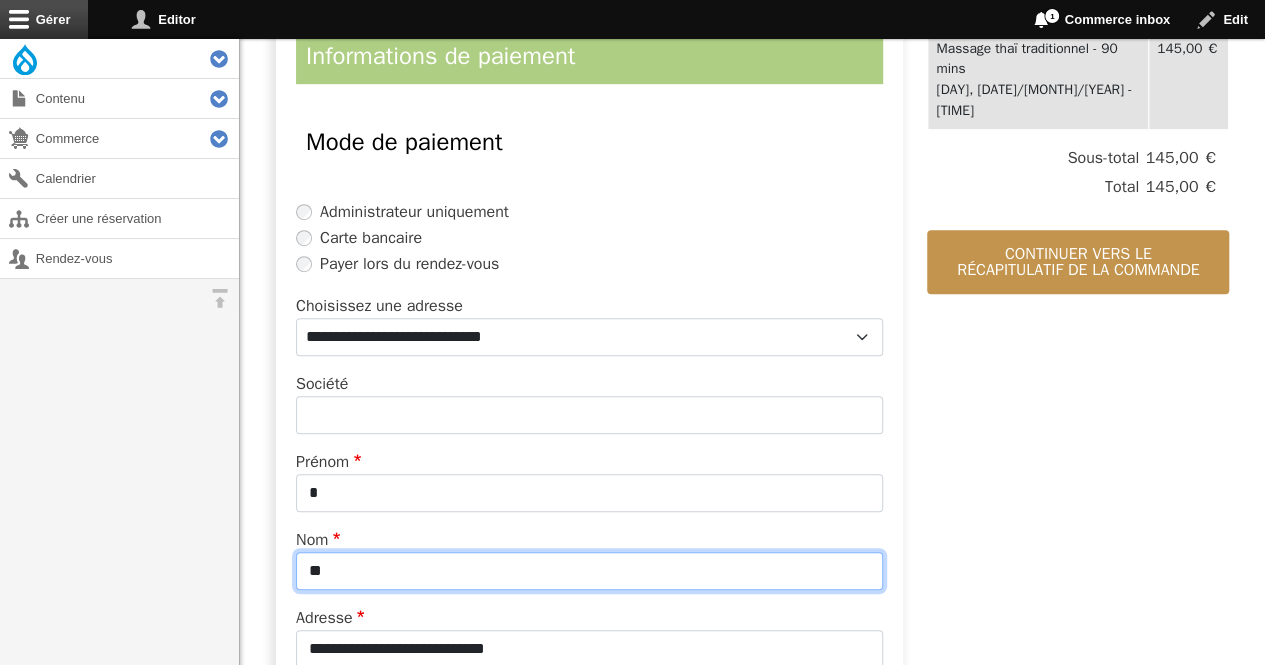 click on "**" at bounding box center [589, 571] 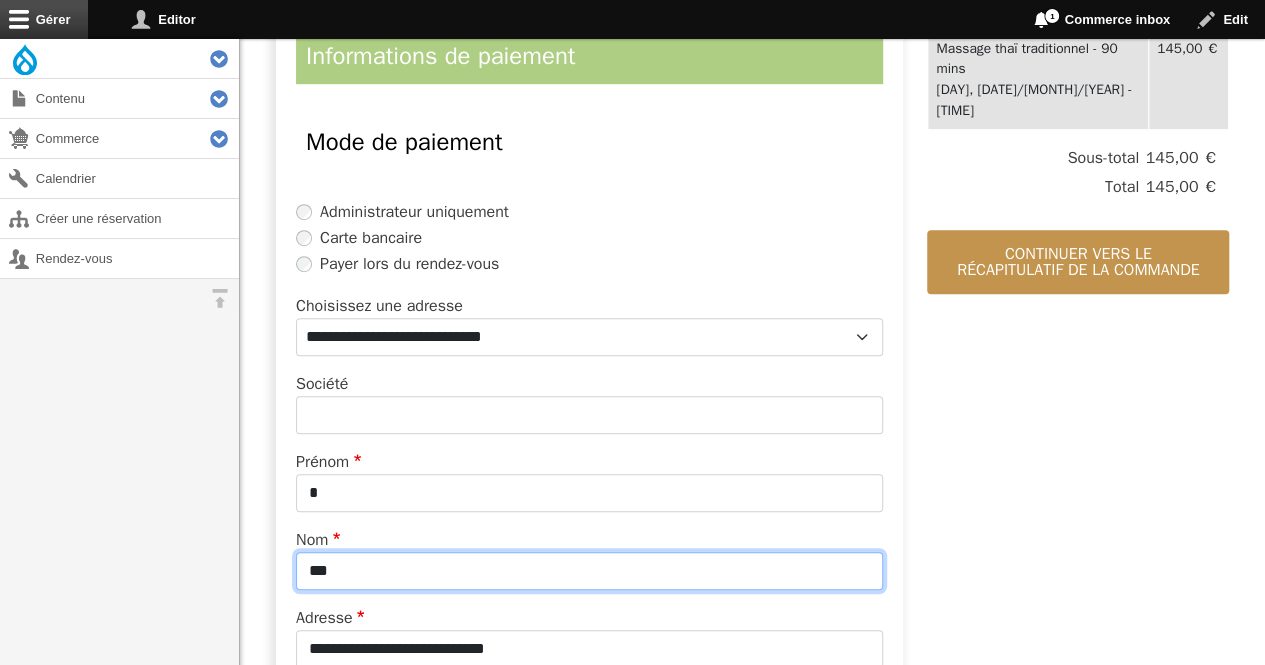 type on "*******" 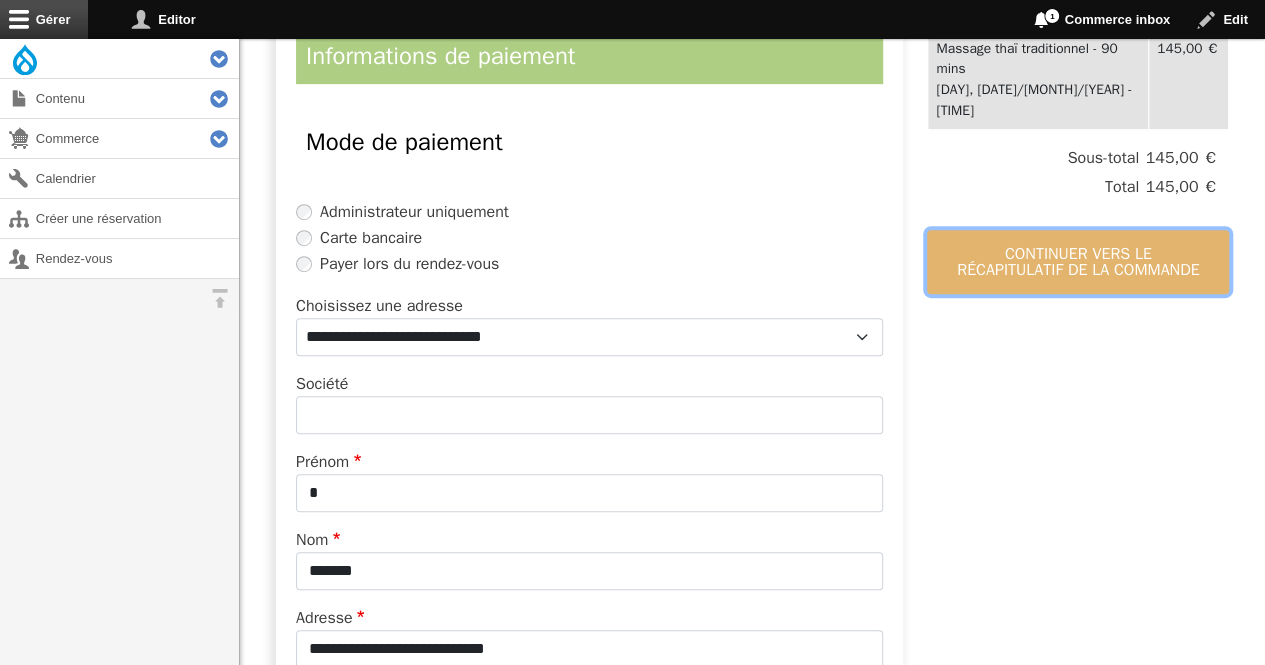 click on "Continuer vers le récapitulatif de la commande" at bounding box center (1078, 262) 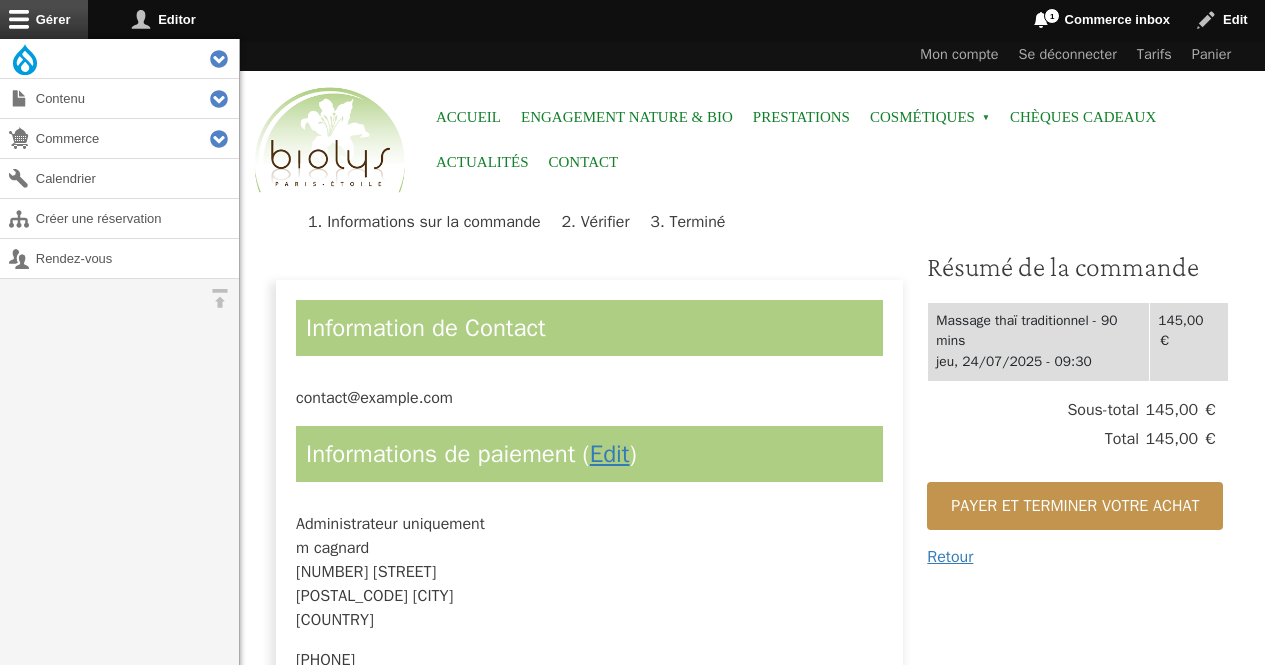 scroll, scrollTop: 0, scrollLeft: 0, axis: both 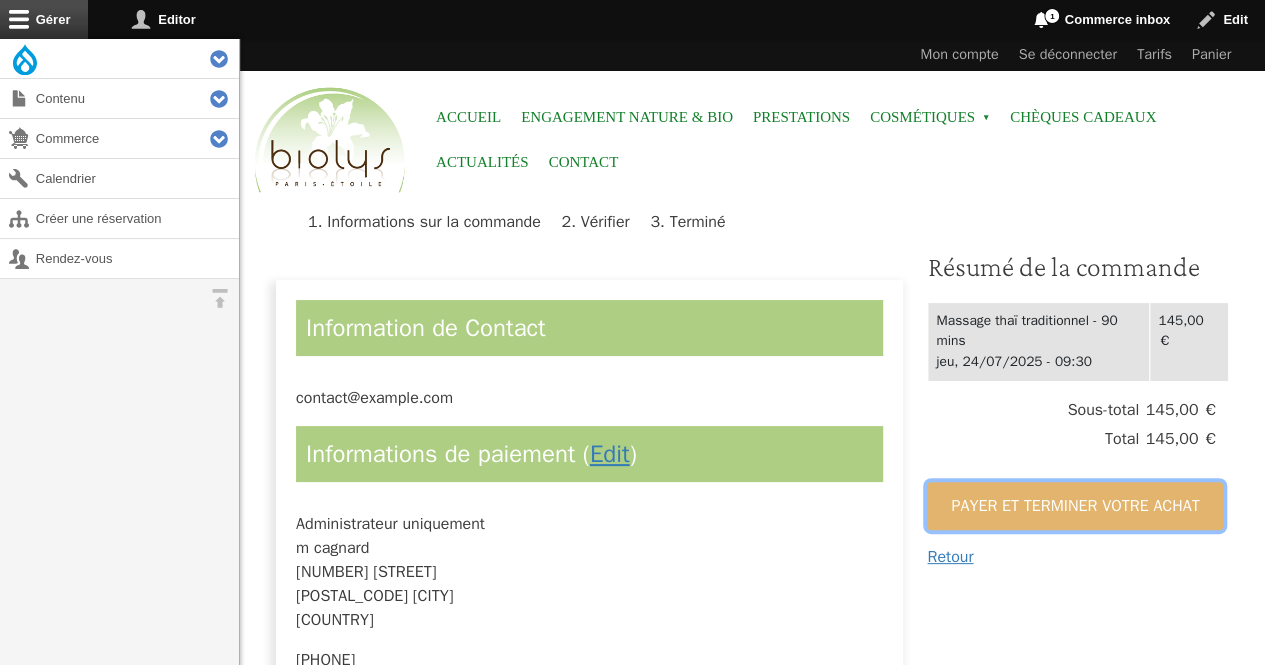 click on "Payer et terminer votre achat" at bounding box center [1075, 506] 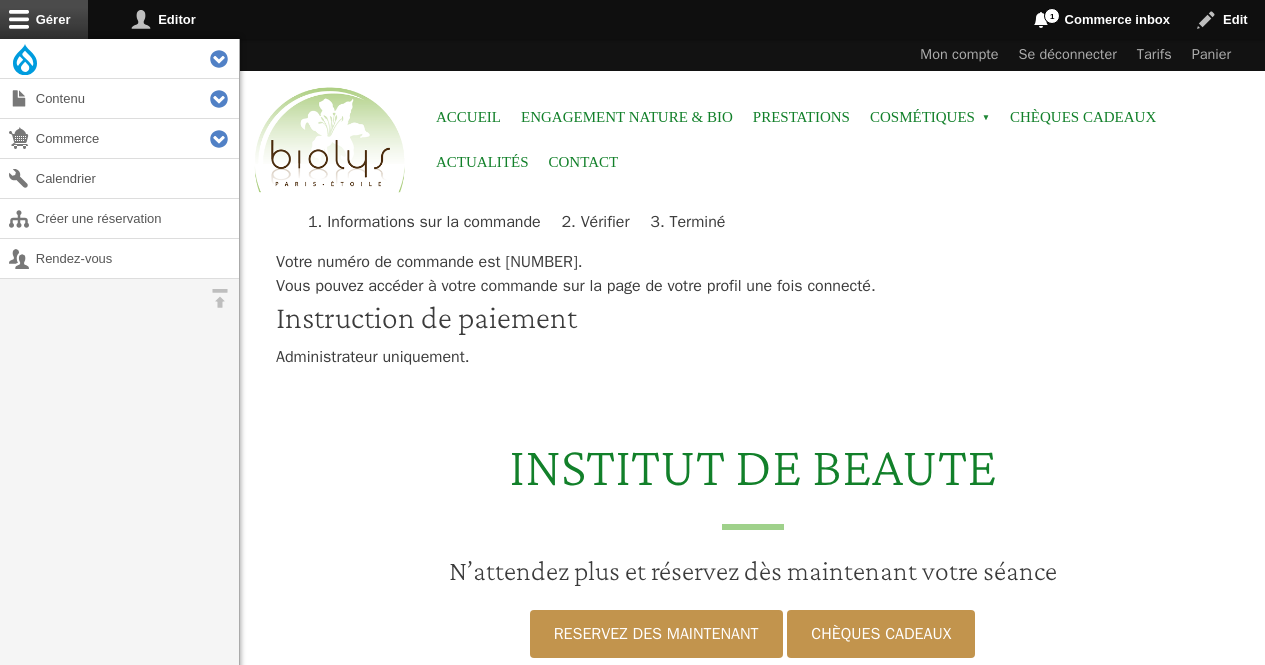 scroll, scrollTop: 0, scrollLeft: 0, axis: both 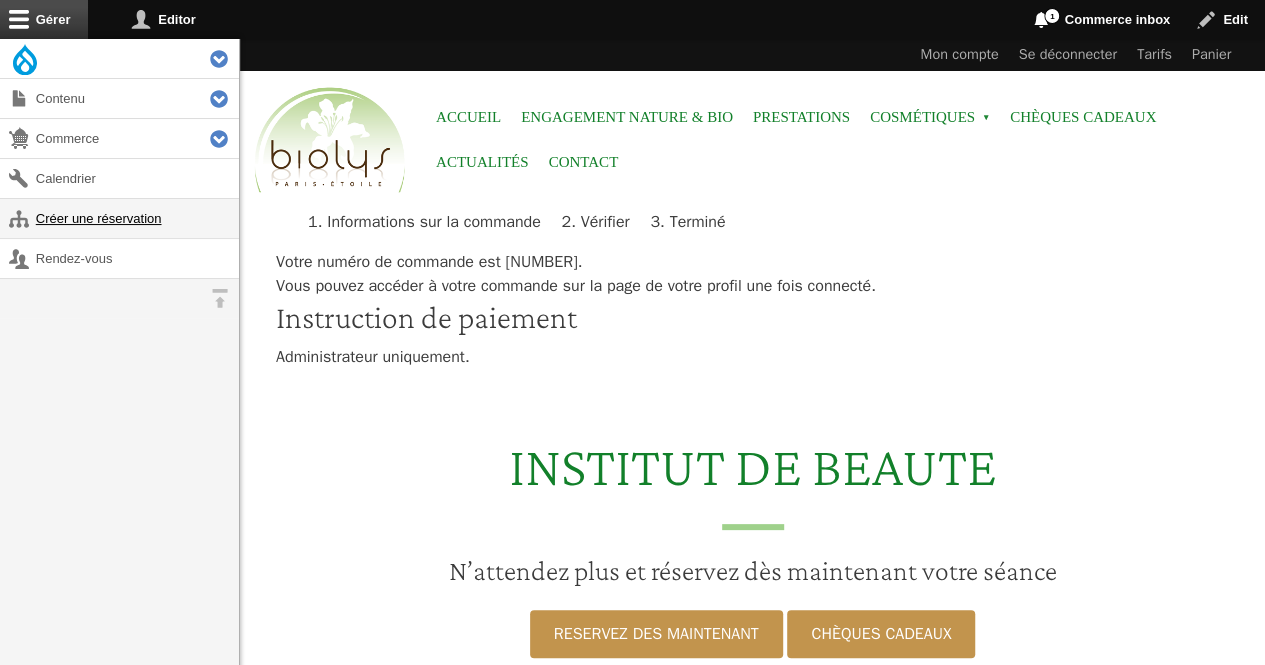click on "Créer une réservation" at bounding box center (119, 218) 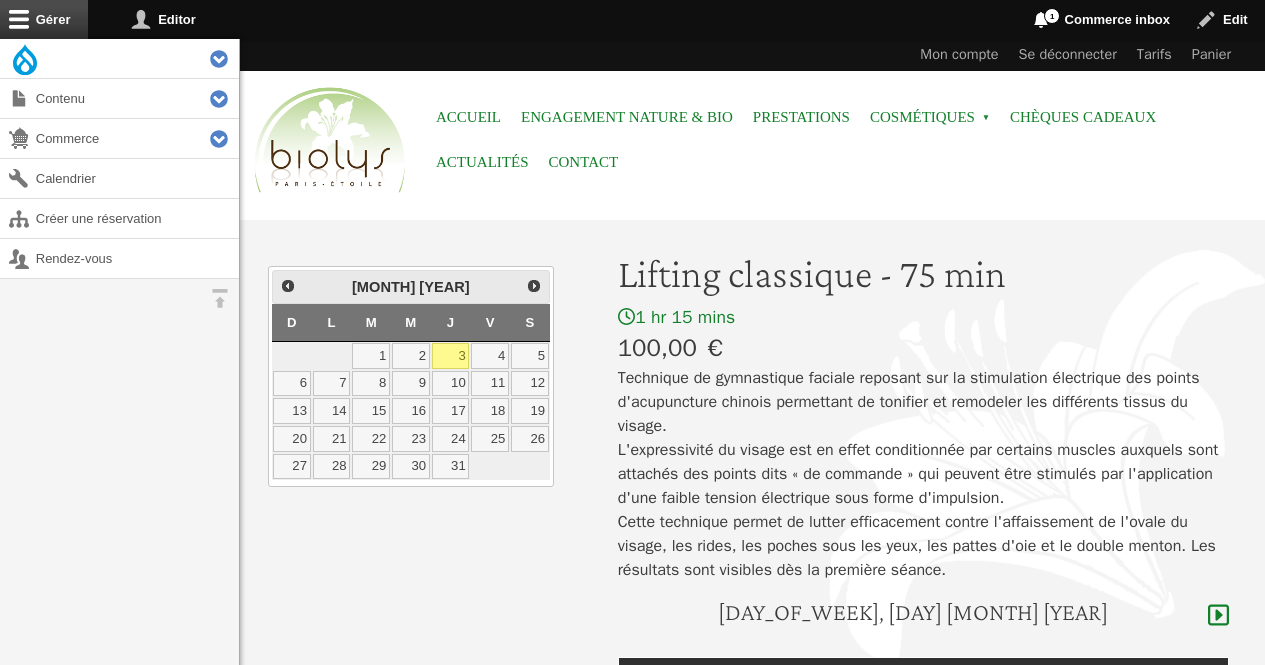scroll, scrollTop: 0, scrollLeft: 0, axis: both 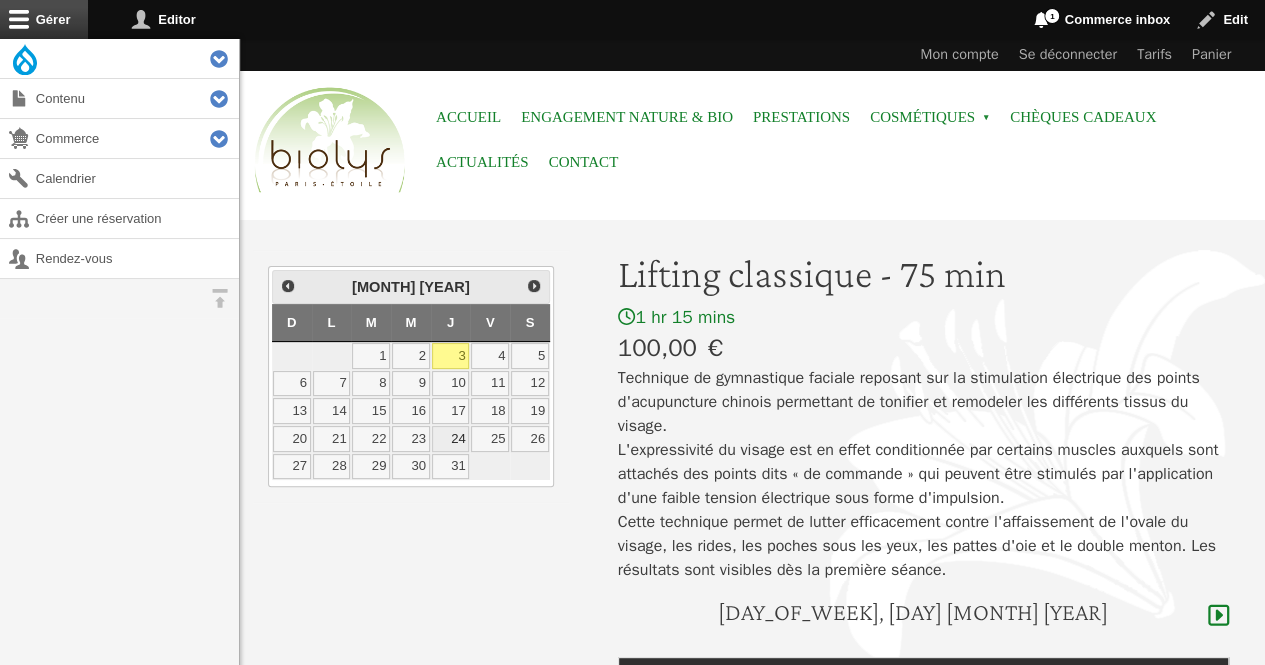 click on "24" at bounding box center (451, 439) 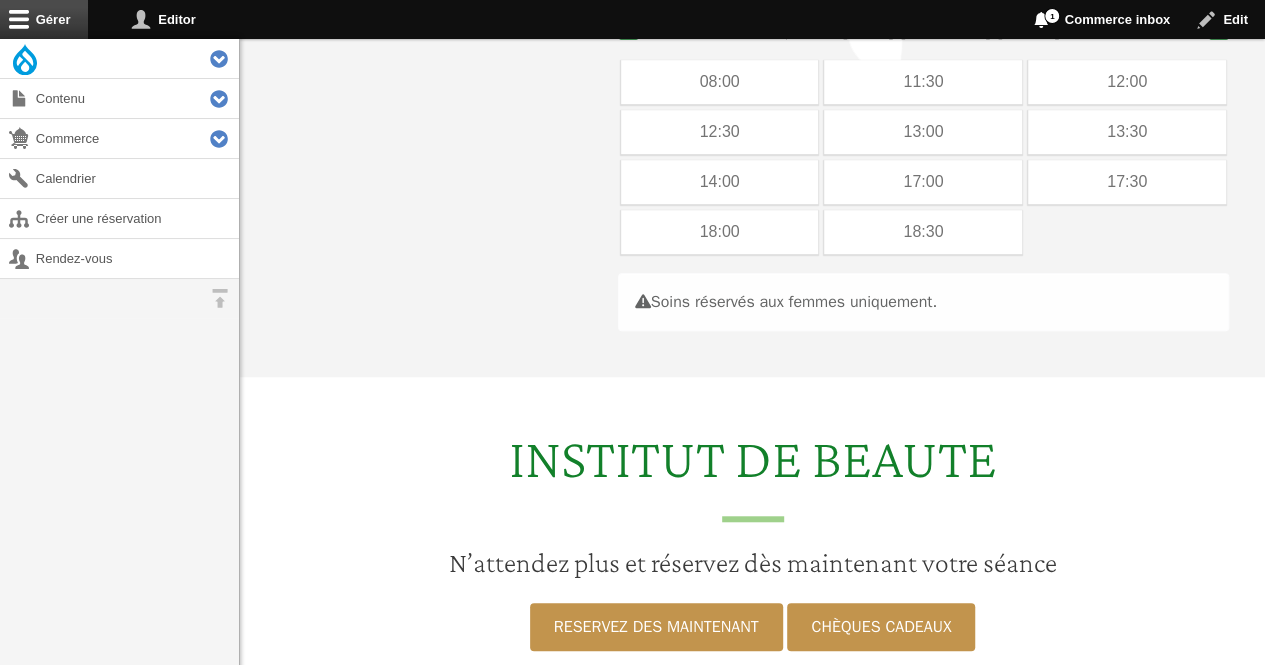 scroll, scrollTop: 597, scrollLeft: 0, axis: vertical 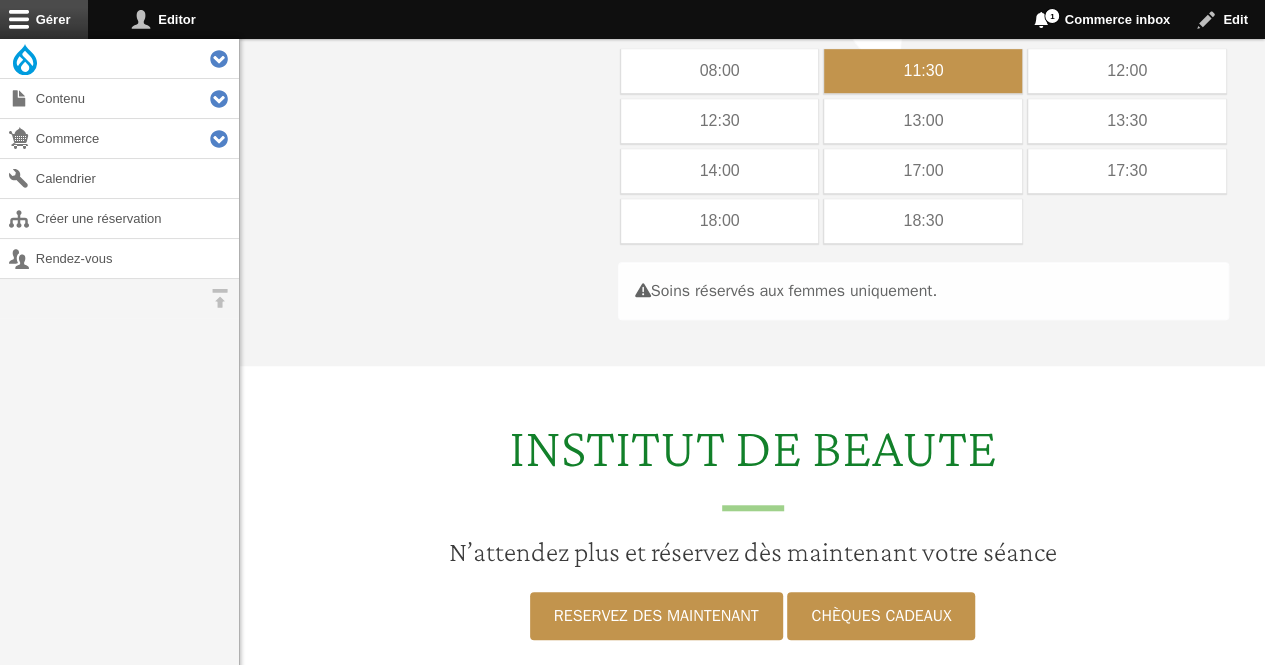 click on "11:30" at bounding box center (923, 71) 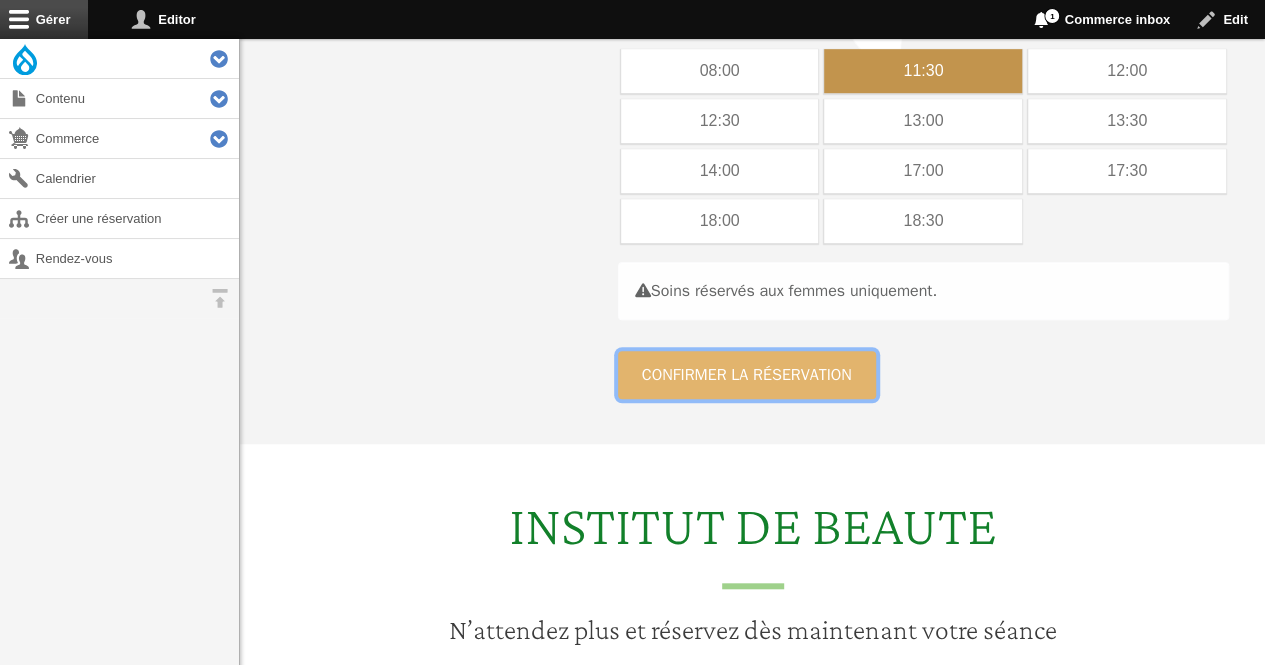 click on "Confirmer la réservation" at bounding box center (747, 375) 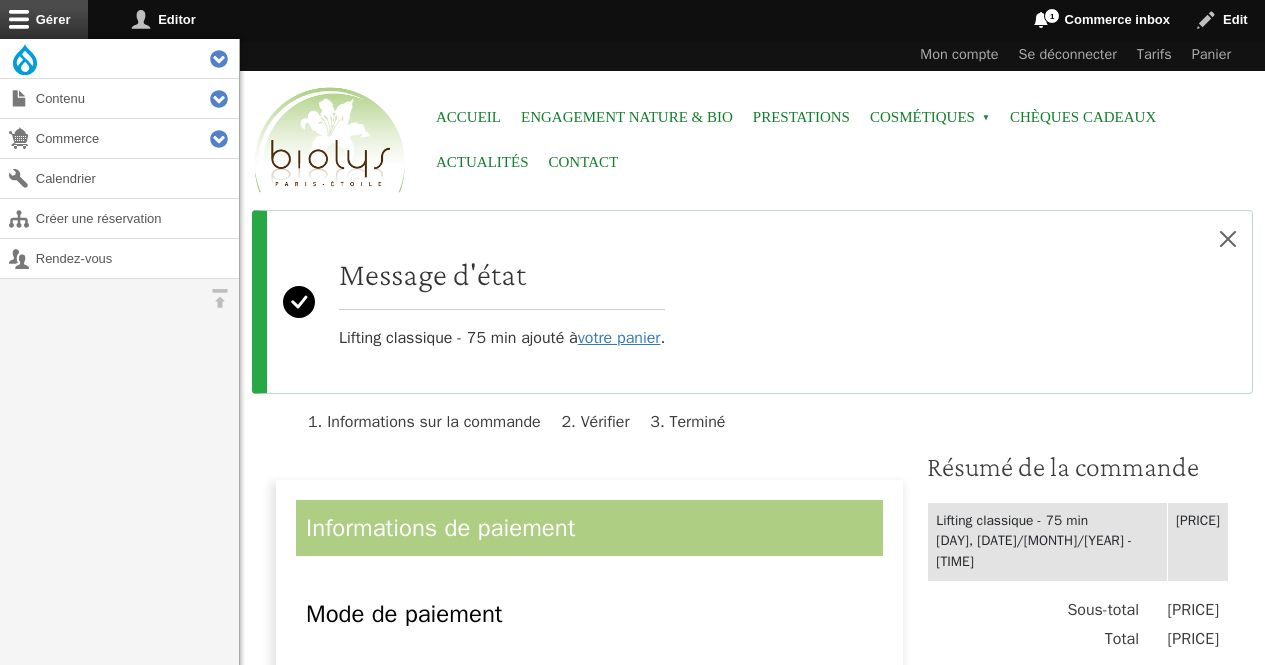 scroll, scrollTop: 0, scrollLeft: 0, axis: both 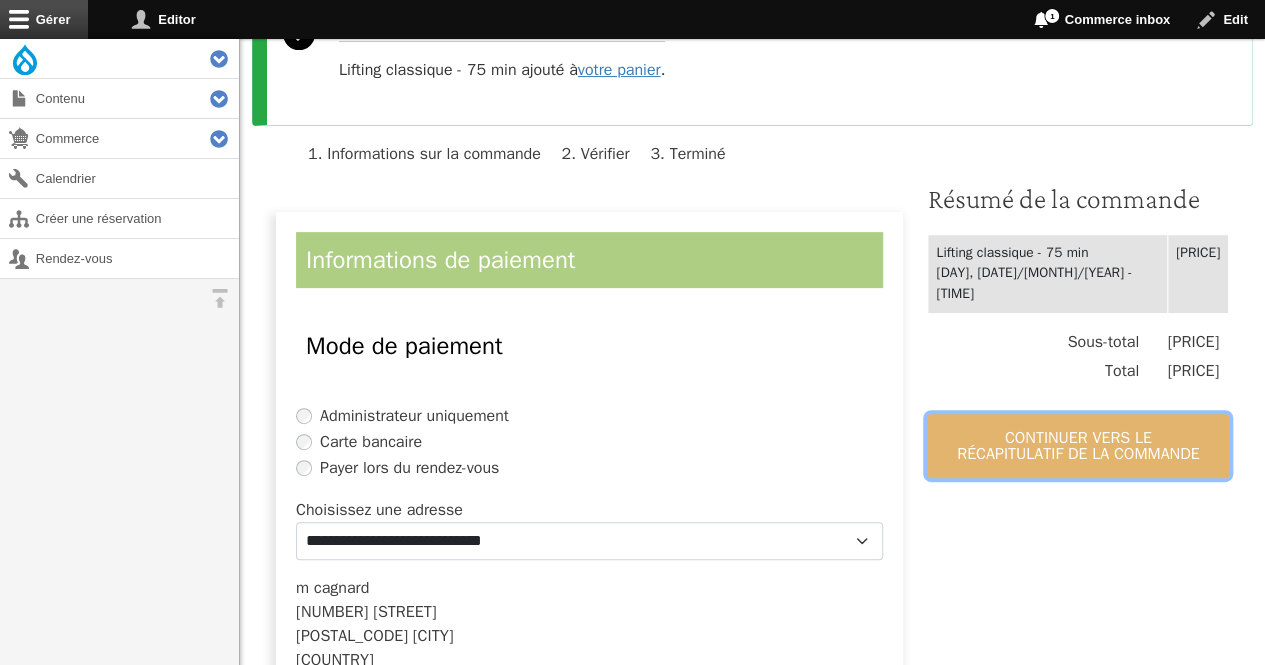 click on "Continuer vers le récapitulatif de la commande" at bounding box center (1078, 446) 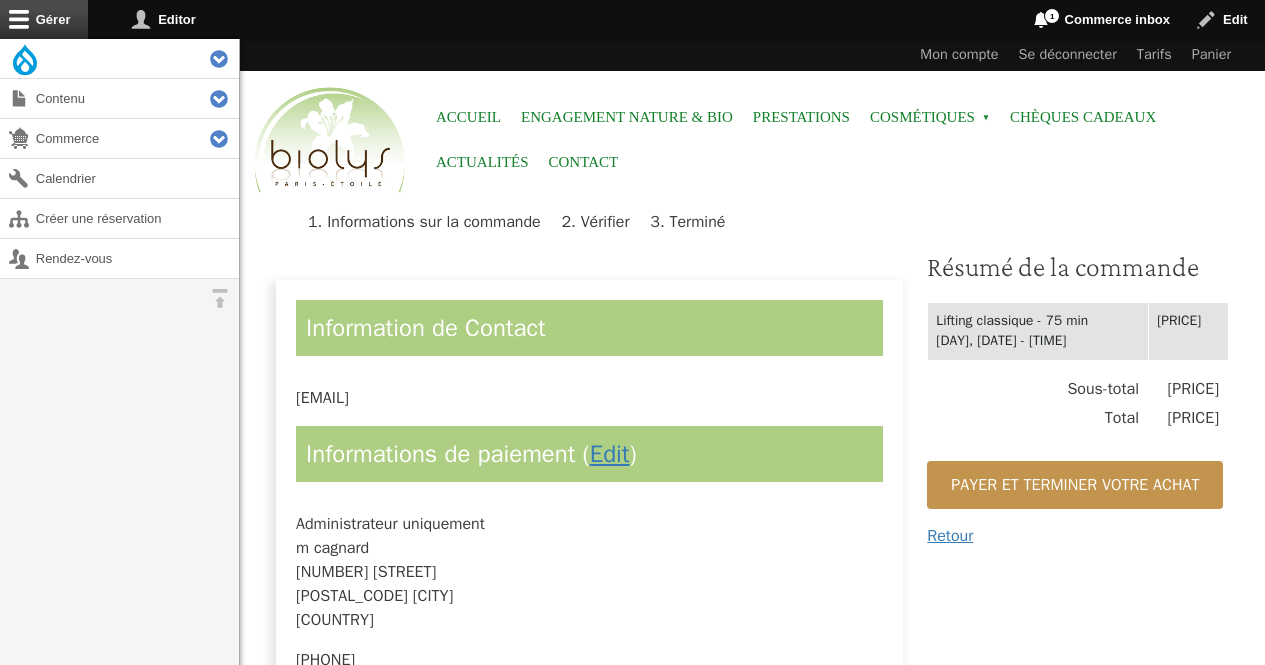 scroll, scrollTop: 0, scrollLeft: 0, axis: both 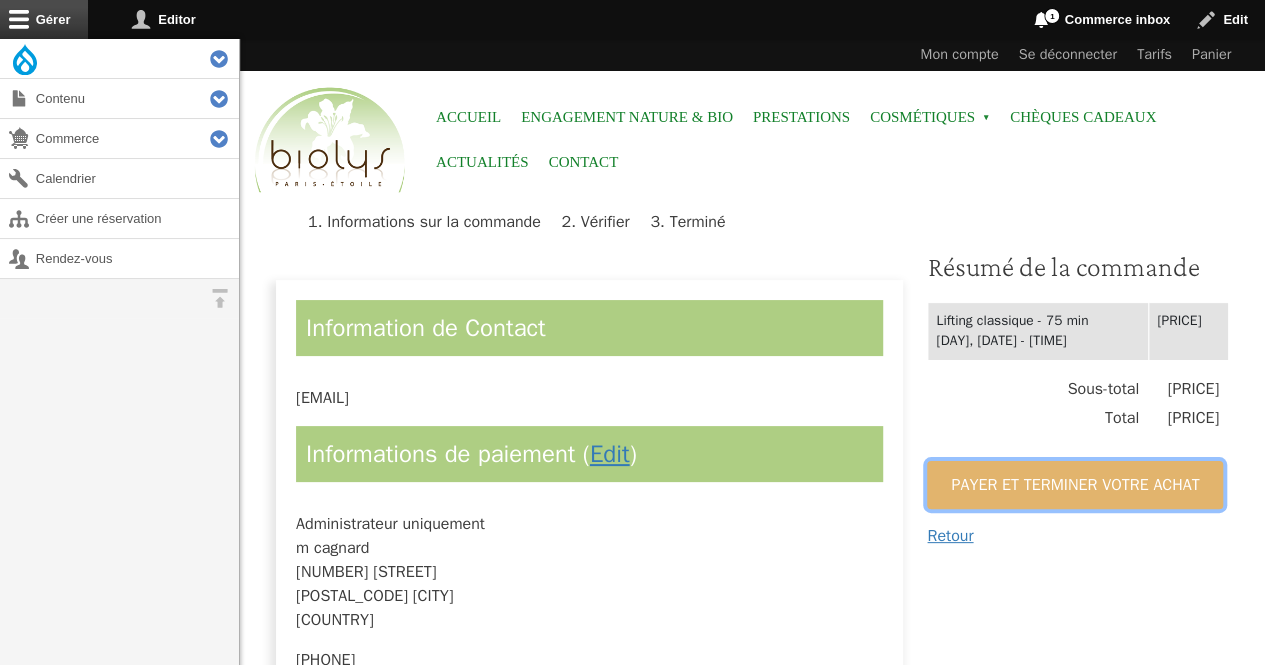 click on "Payer et terminer votre achat" at bounding box center [1075, 485] 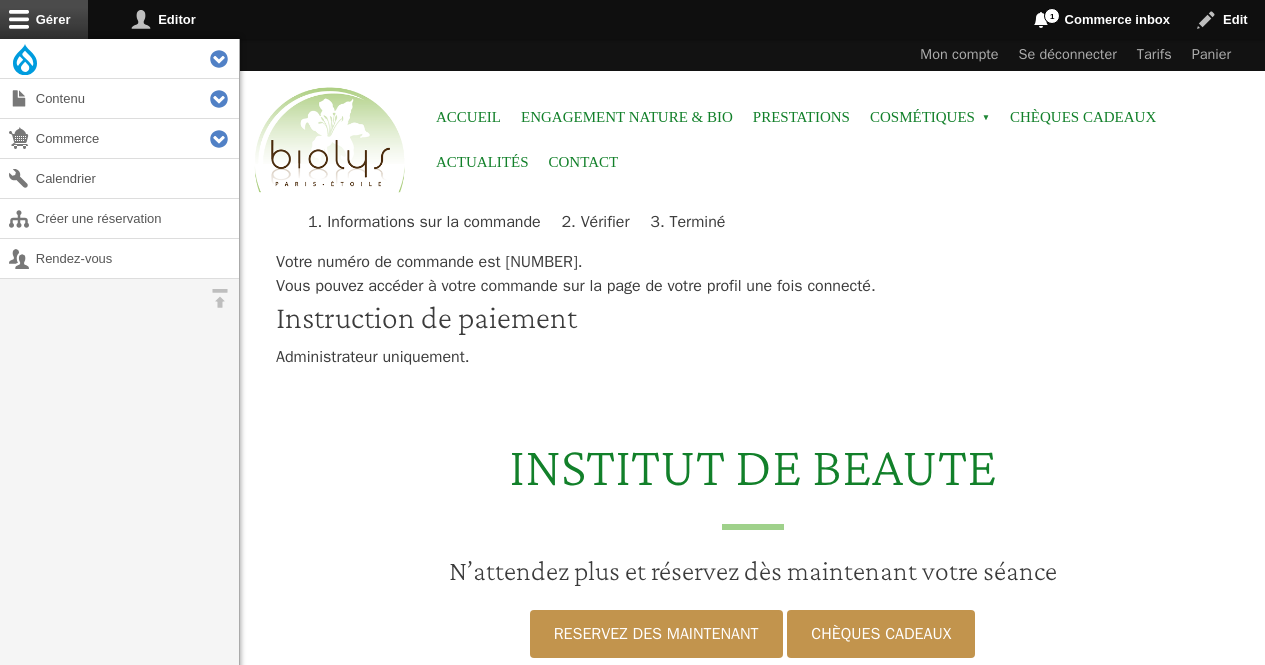 scroll, scrollTop: 0, scrollLeft: 0, axis: both 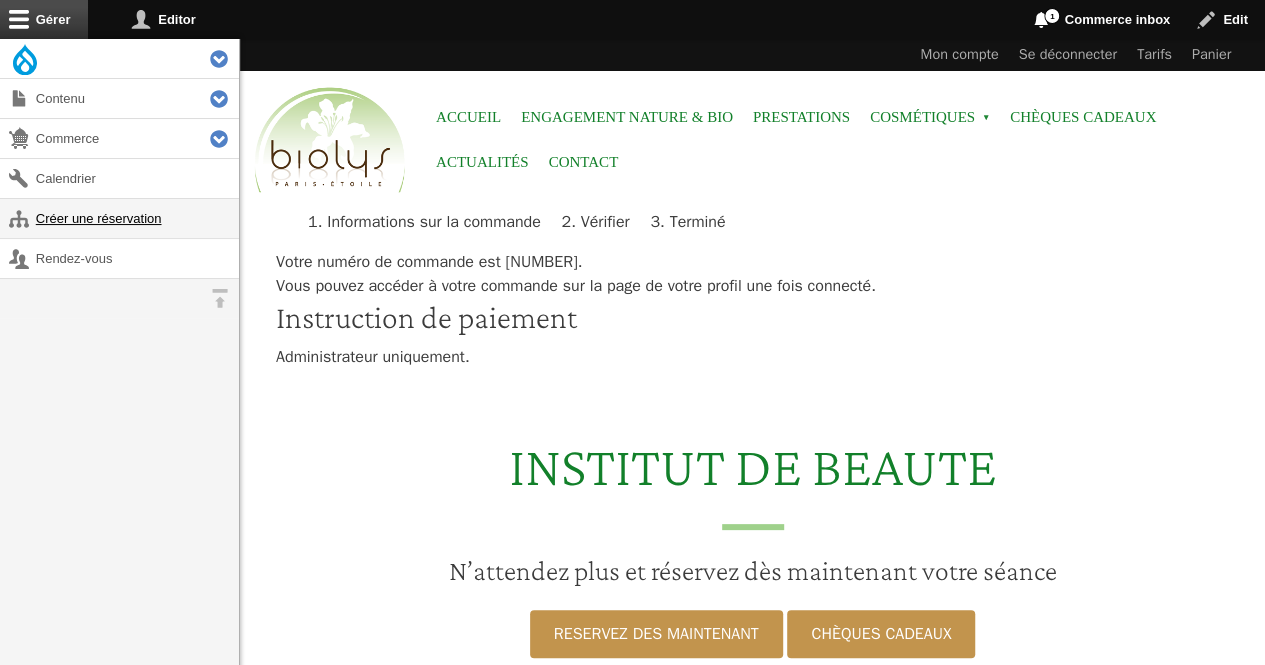 click on "Créer une réservation" at bounding box center [119, 218] 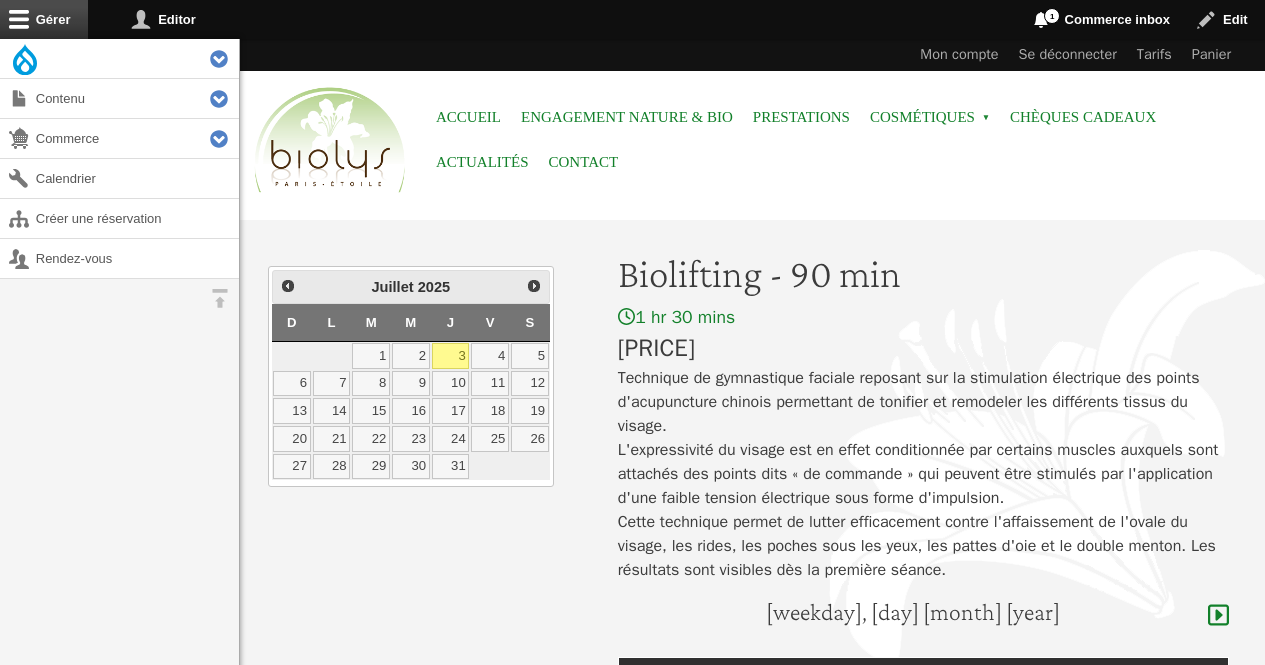 scroll, scrollTop: 0, scrollLeft: 0, axis: both 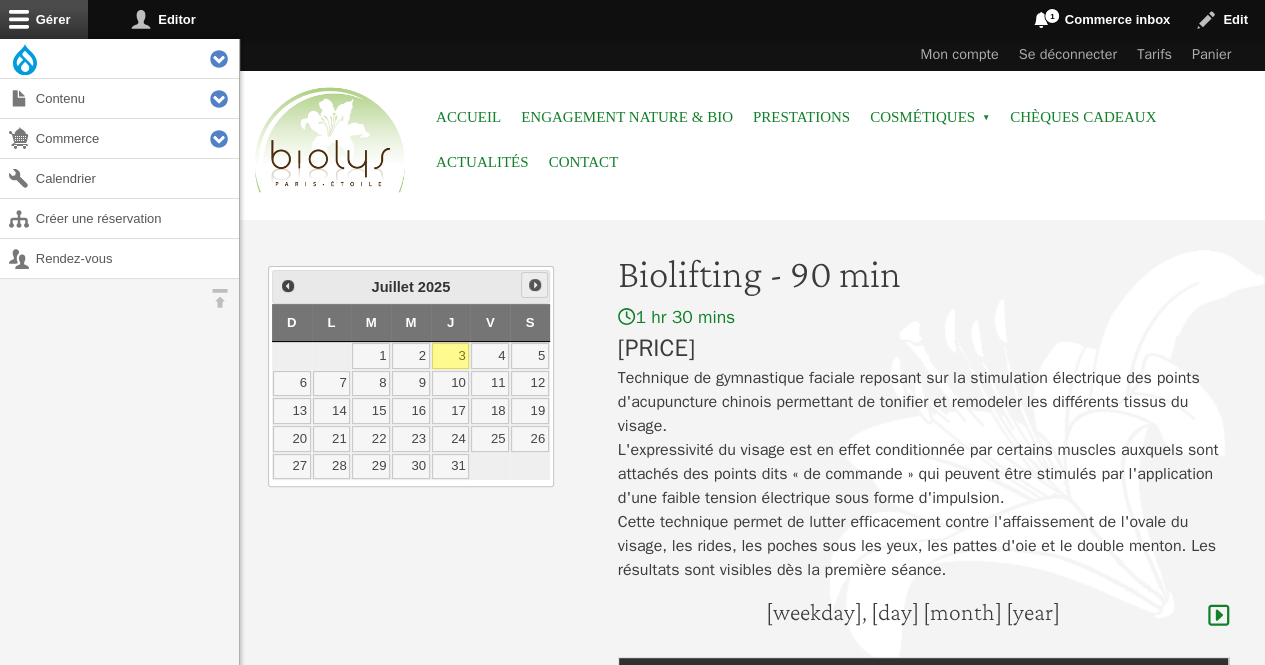 click on "Suivant" at bounding box center (535, 285) 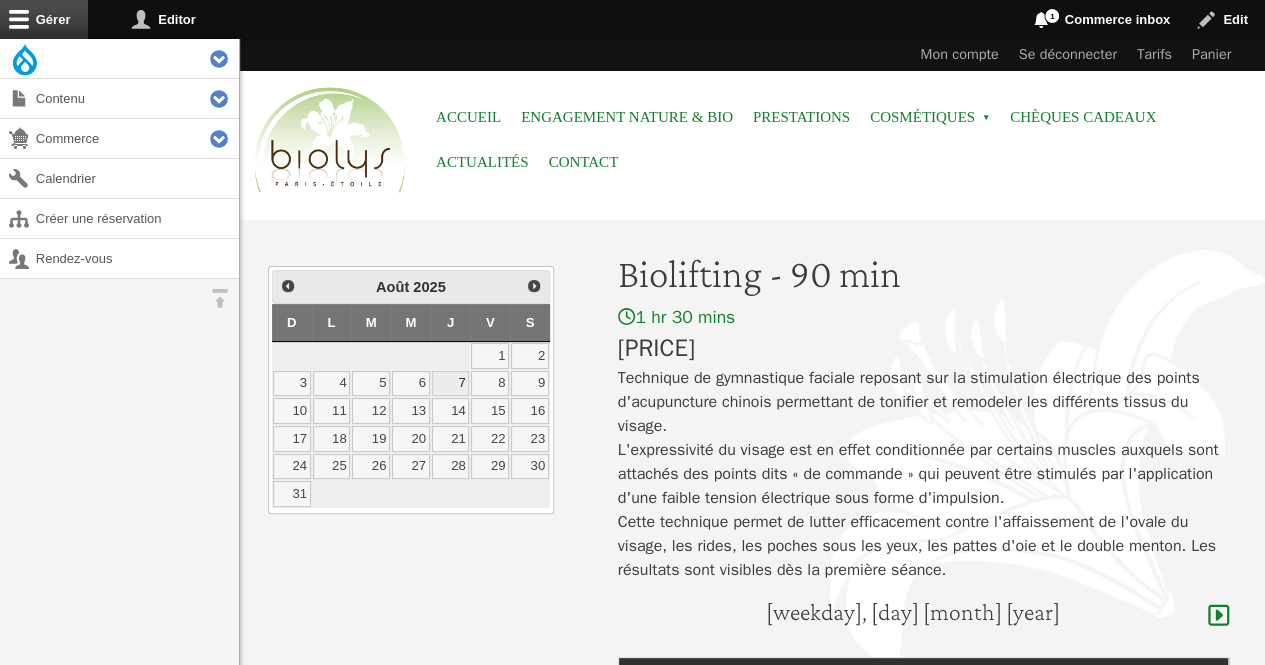 click on "7" at bounding box center (451, 384) 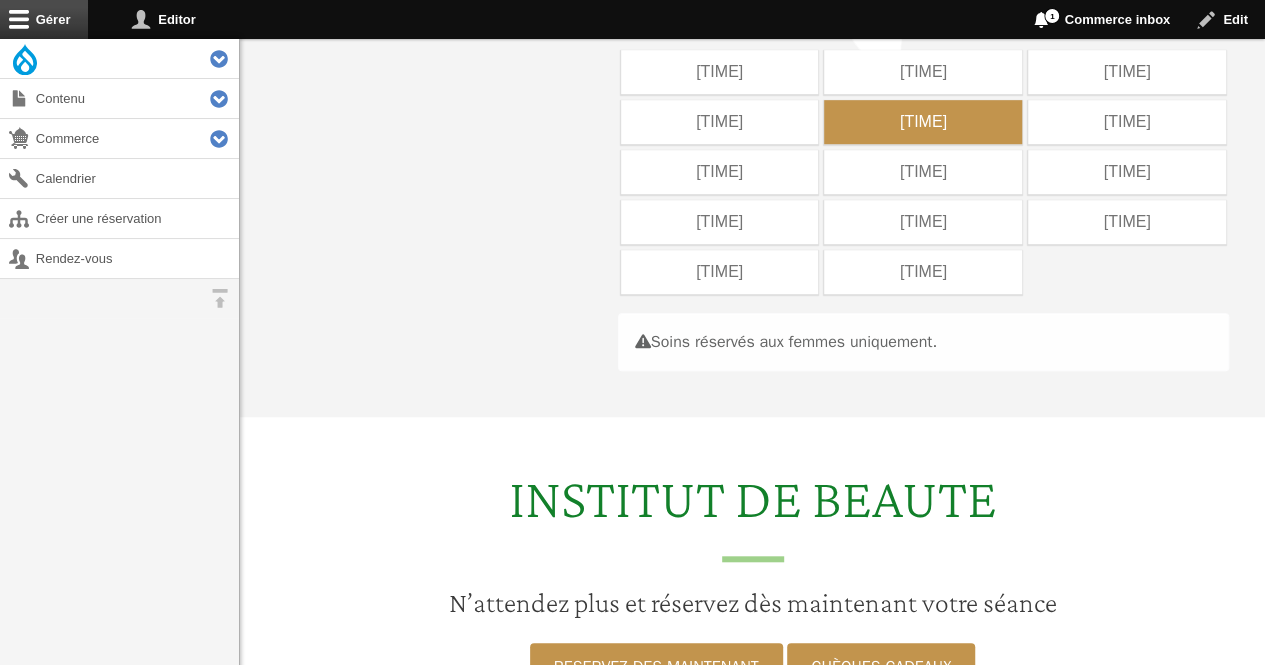 scroll, scrollTop: 597, scrollLeft: 0, axis: vertical 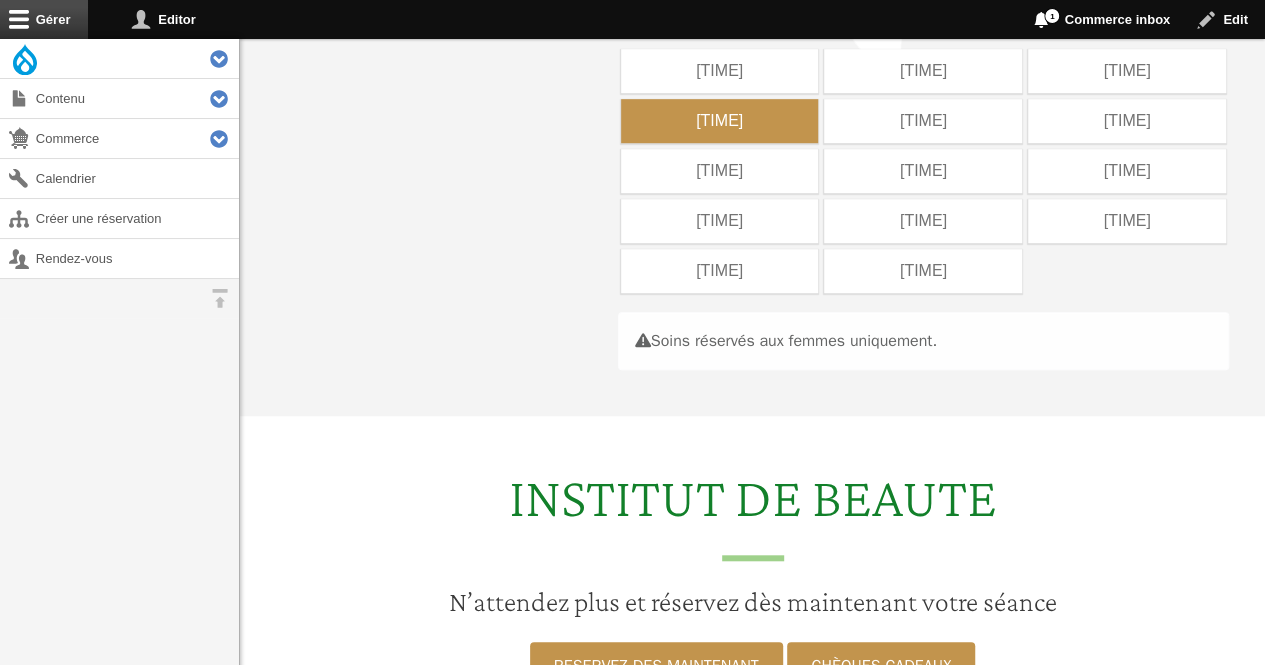 click on "09:30" at bounding box center [720, 121] 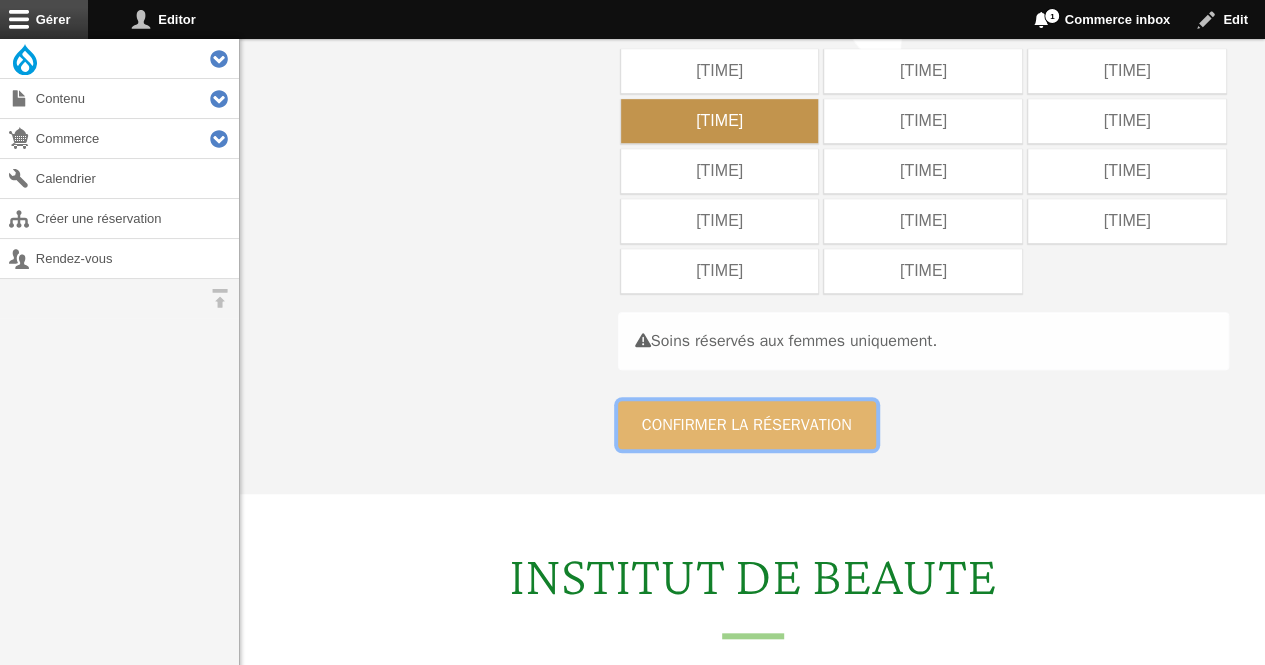 click on "Confirmer la réservation" at bounding box center (747, 425) 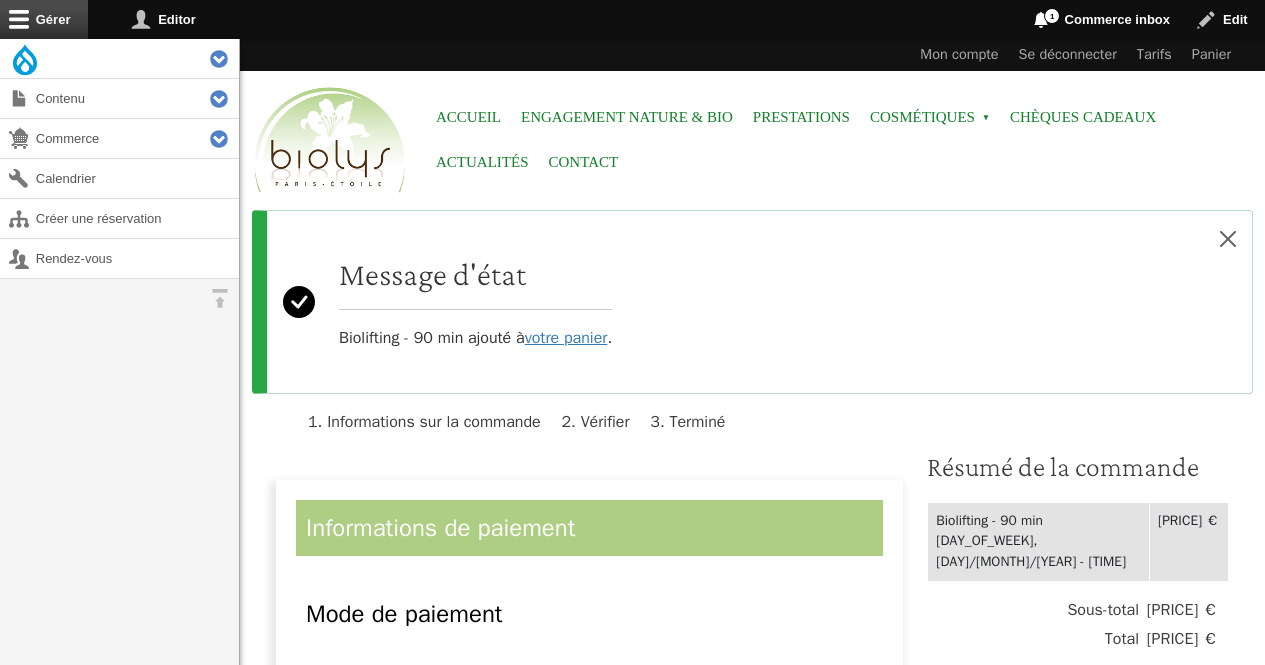 scroll, scrollTop: 0, scrollLeft: 0, axis: both 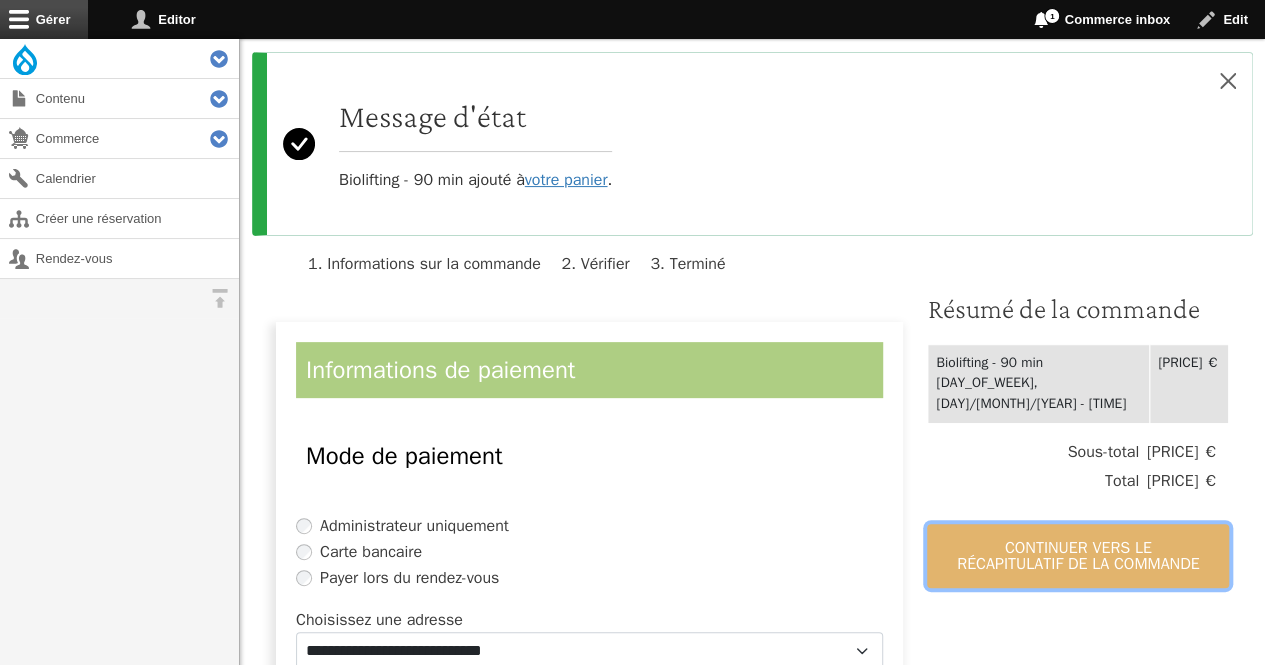 click on "Continuer vers le récapitulatif de la commande" at bounding box center [1078, 556] 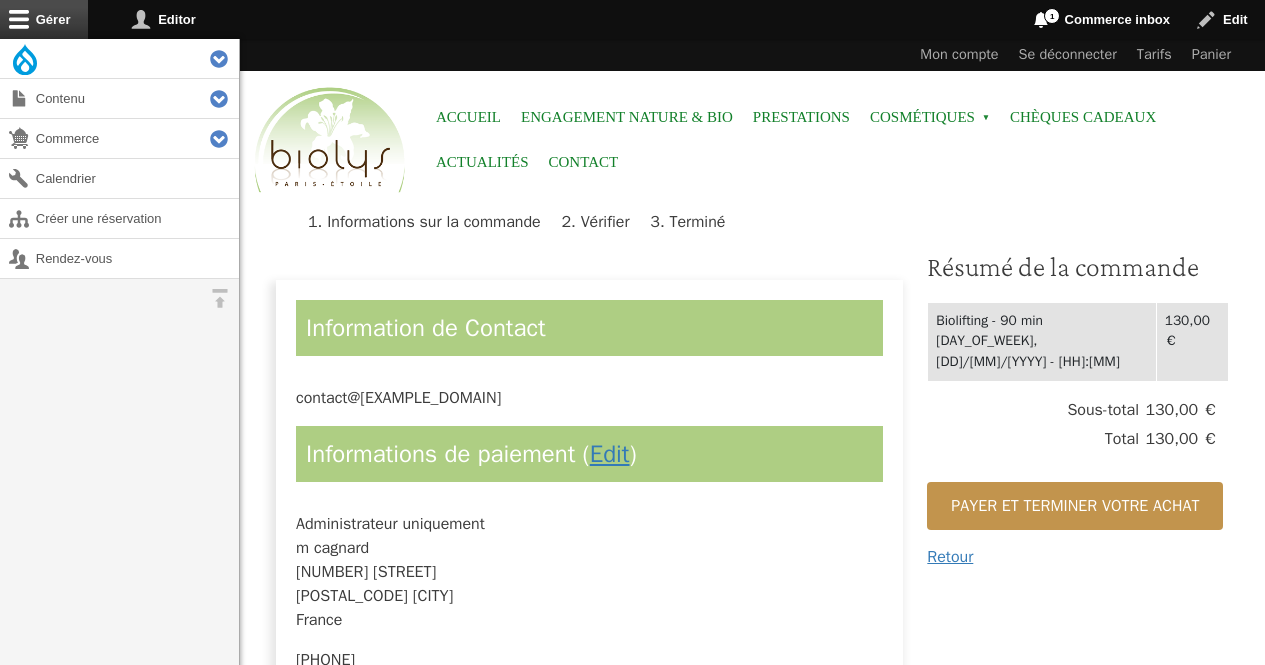 scroll, scrollTop: 0, scrollLeft: 0, axis: both 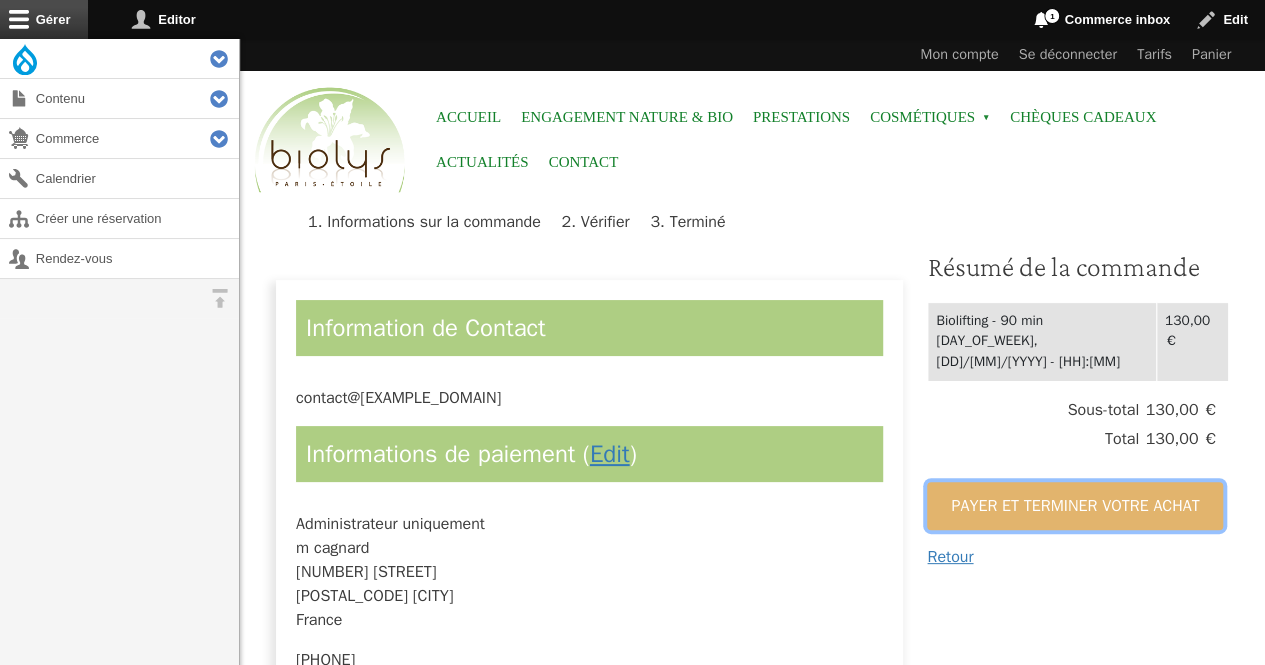 click on "Payer et terminer votre achat" at bounding box center (1075, 506) 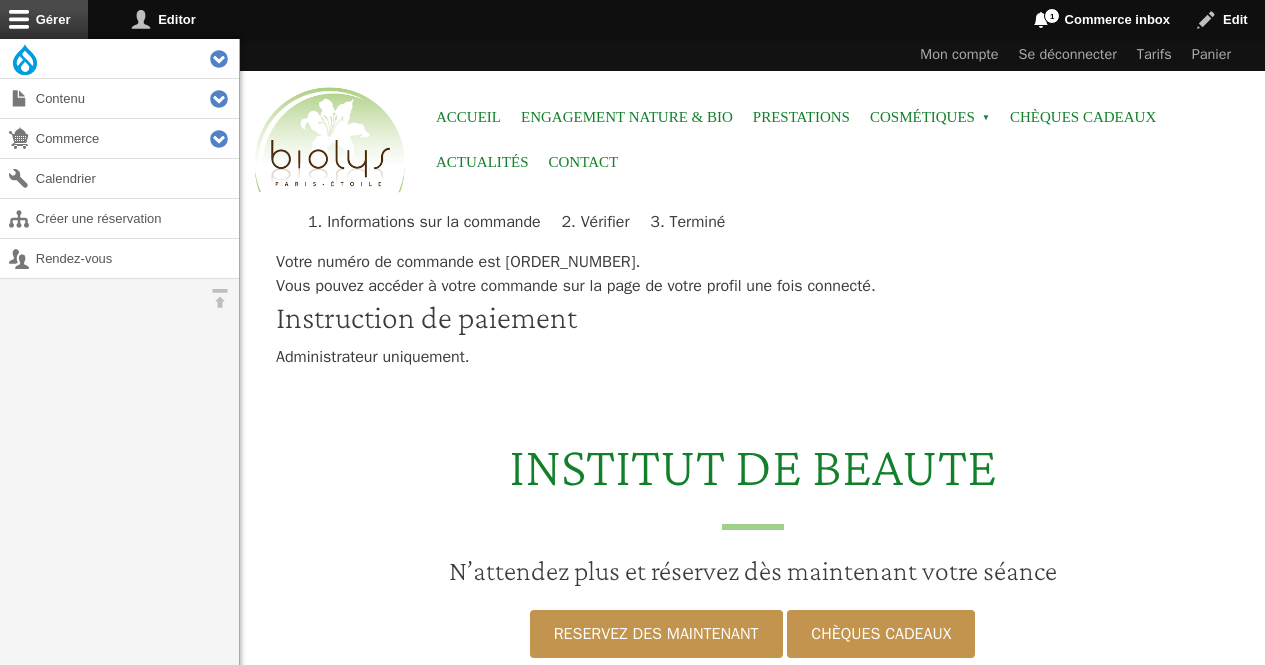 scroll, scrollTop: 0, scrollLeft: 0, axis: both 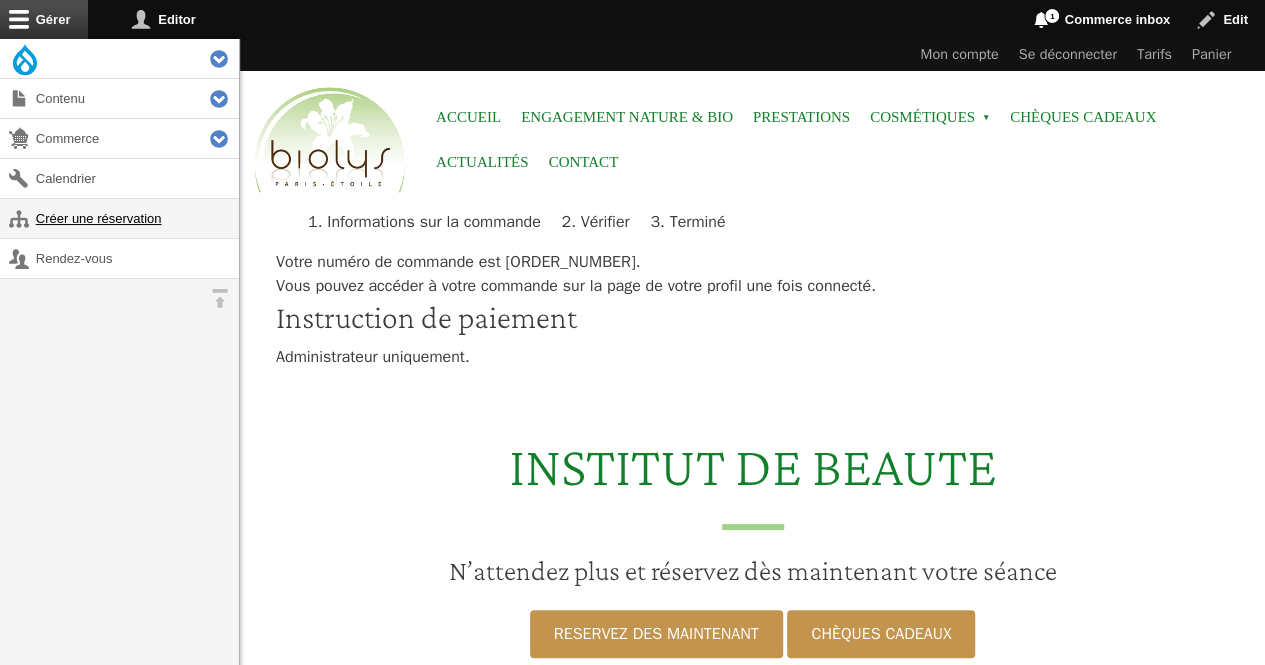 click on "Créer une réservation" at bounding box center (119, 218) 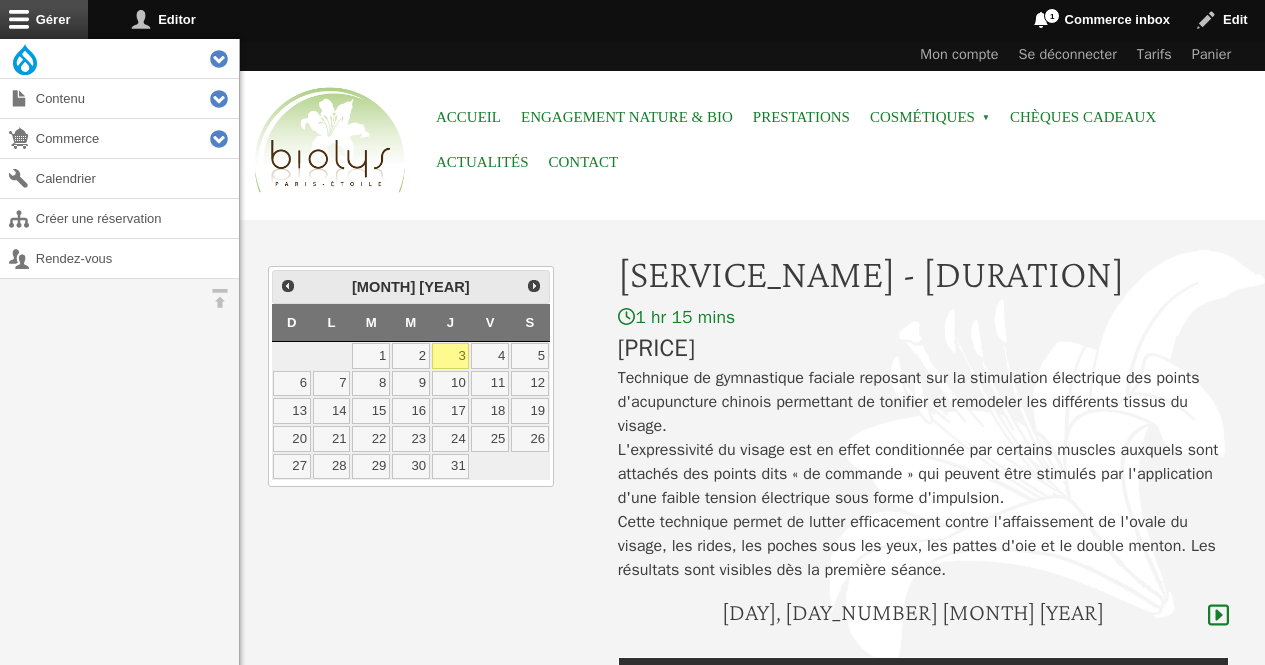 scroll, scrollTop: 0, scrollLeft: 0, axis: both 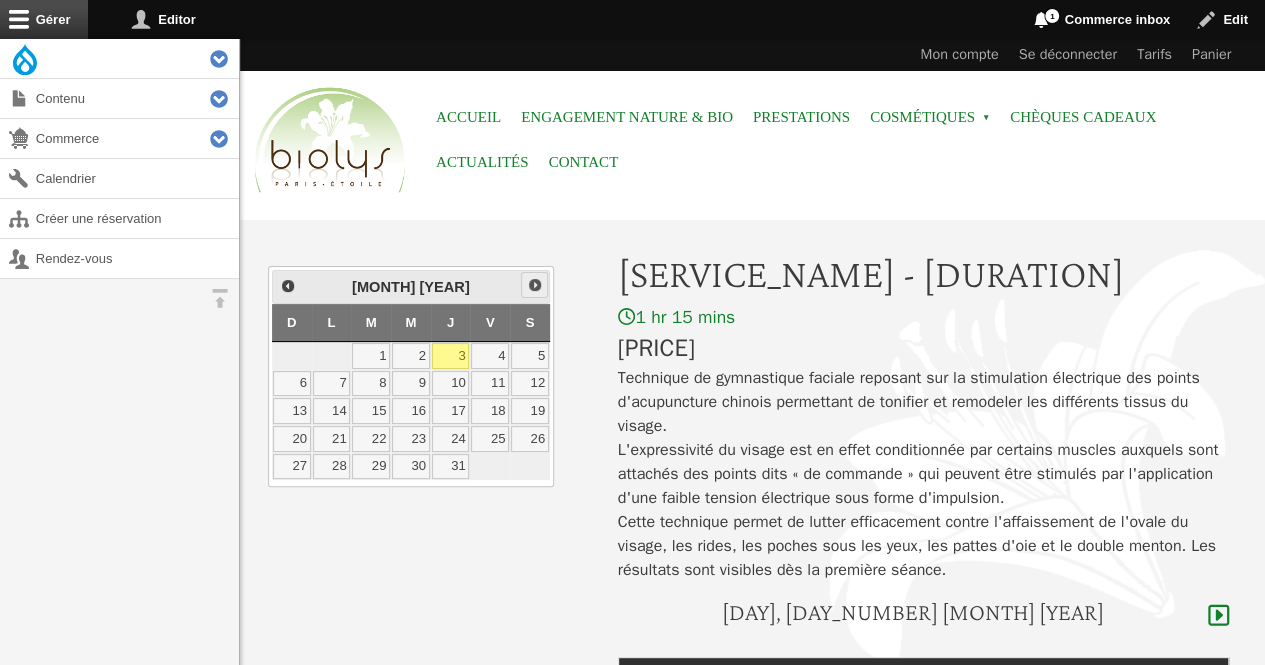click on "Suivant" at bounding box center (535, 285) 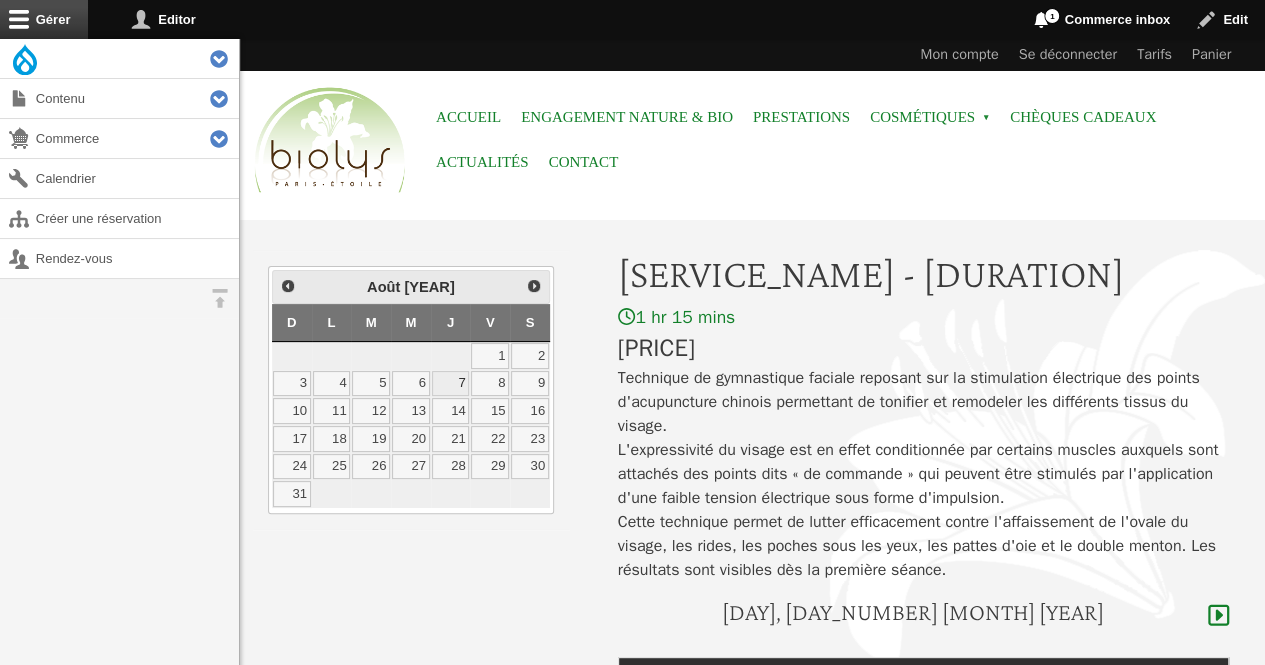 click on "7" at bounding box center (451, 384) 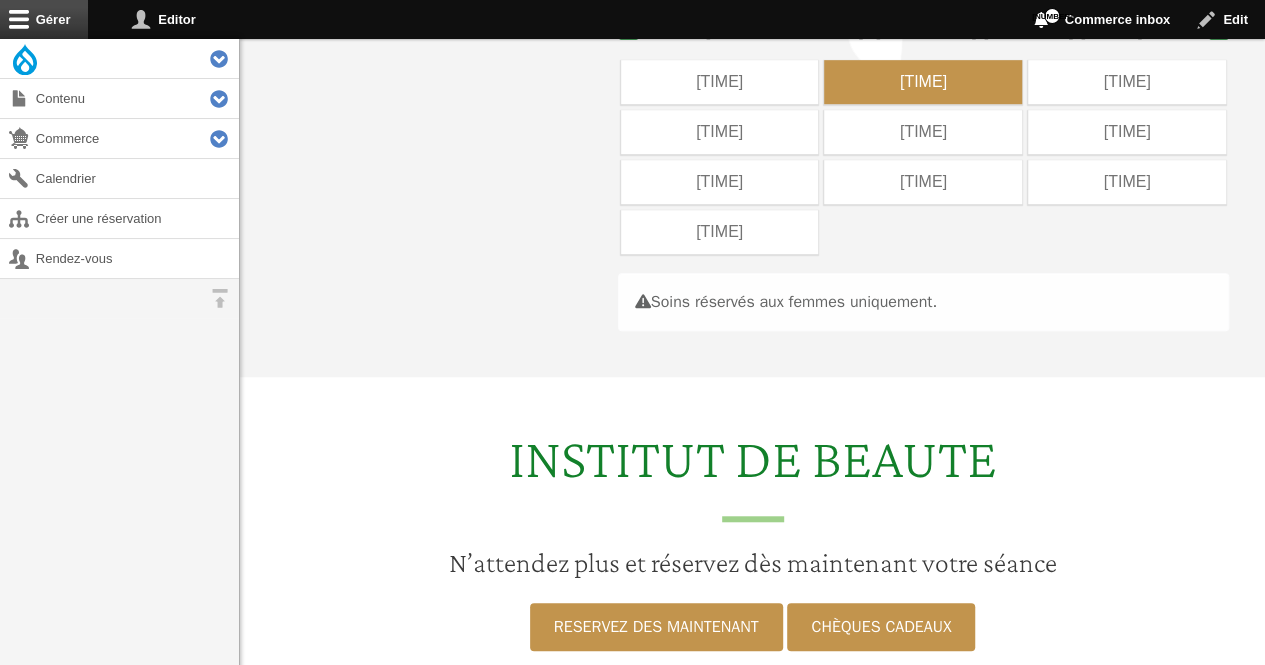 scroll, scrollTop: 597, scrollLeft: 0, axis: vertical 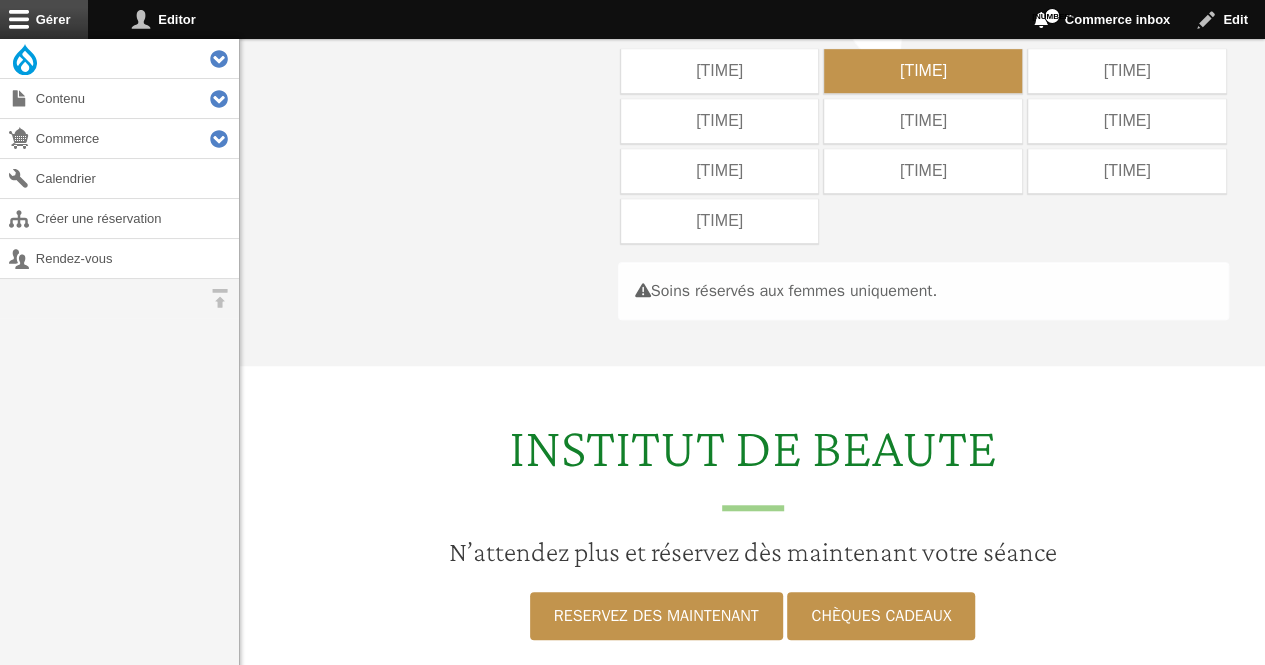 click on "11:30" at bounding box center (923, 71) 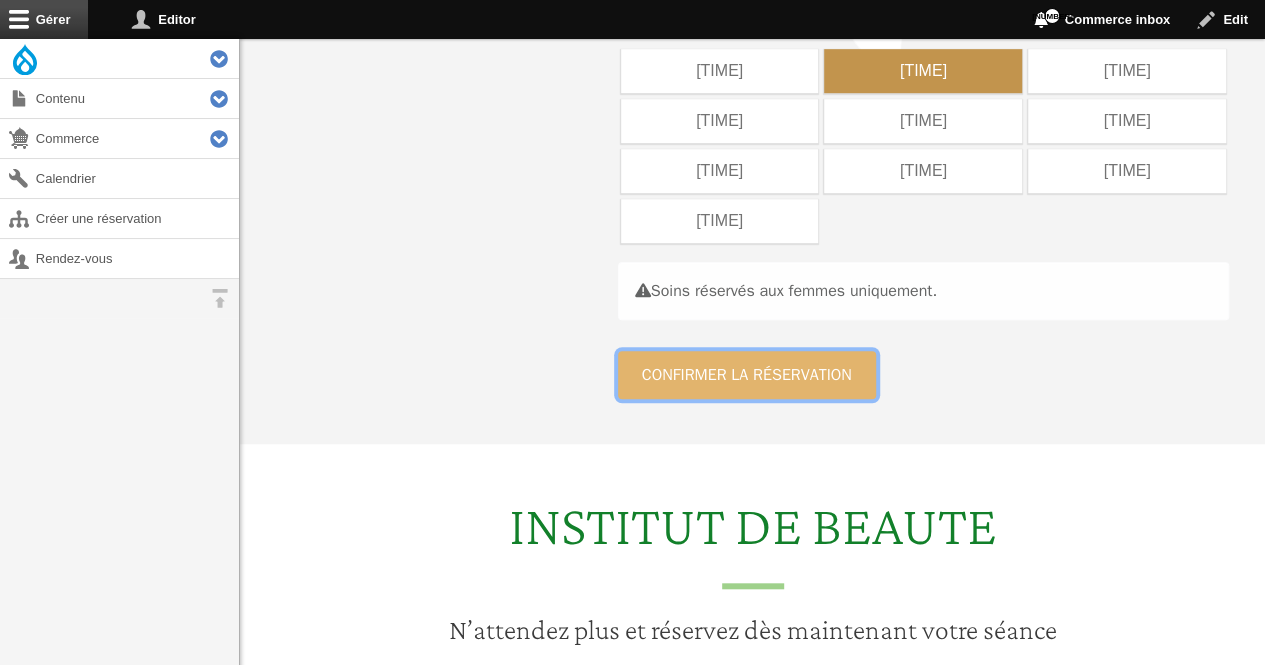 click on "Confirmer la réservation" at bounding box center [747, 375] 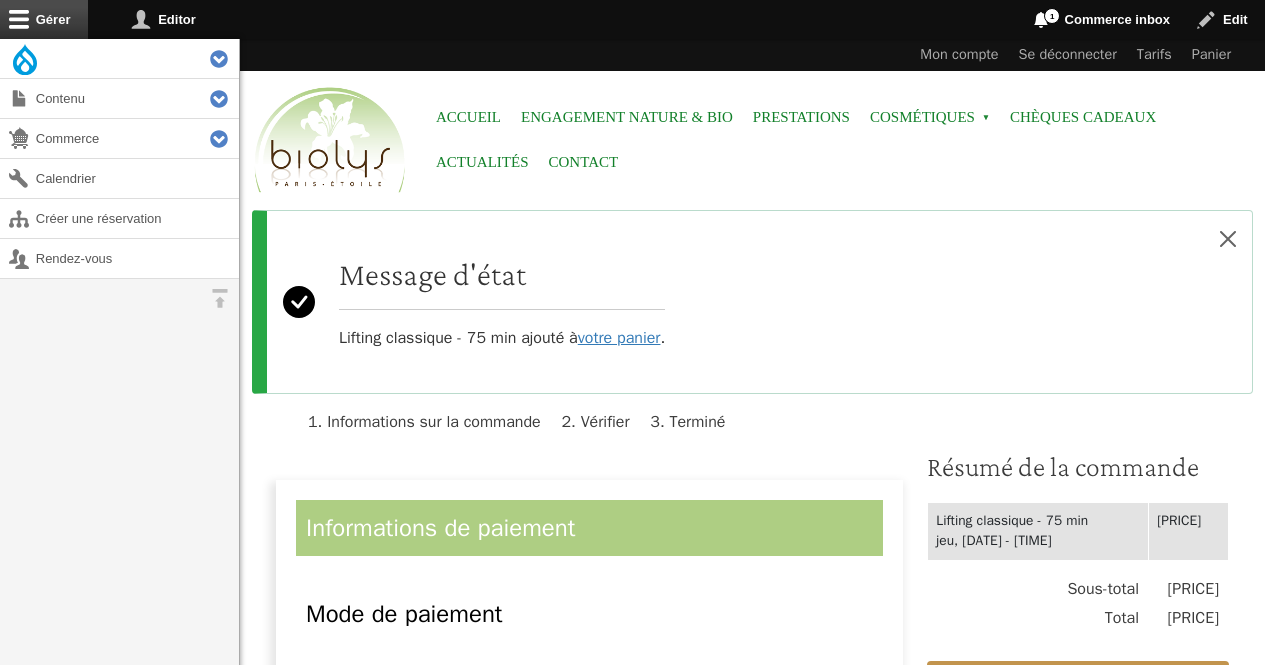 scroll, scrollTop: 0, scrollLeft: 0, axis: both 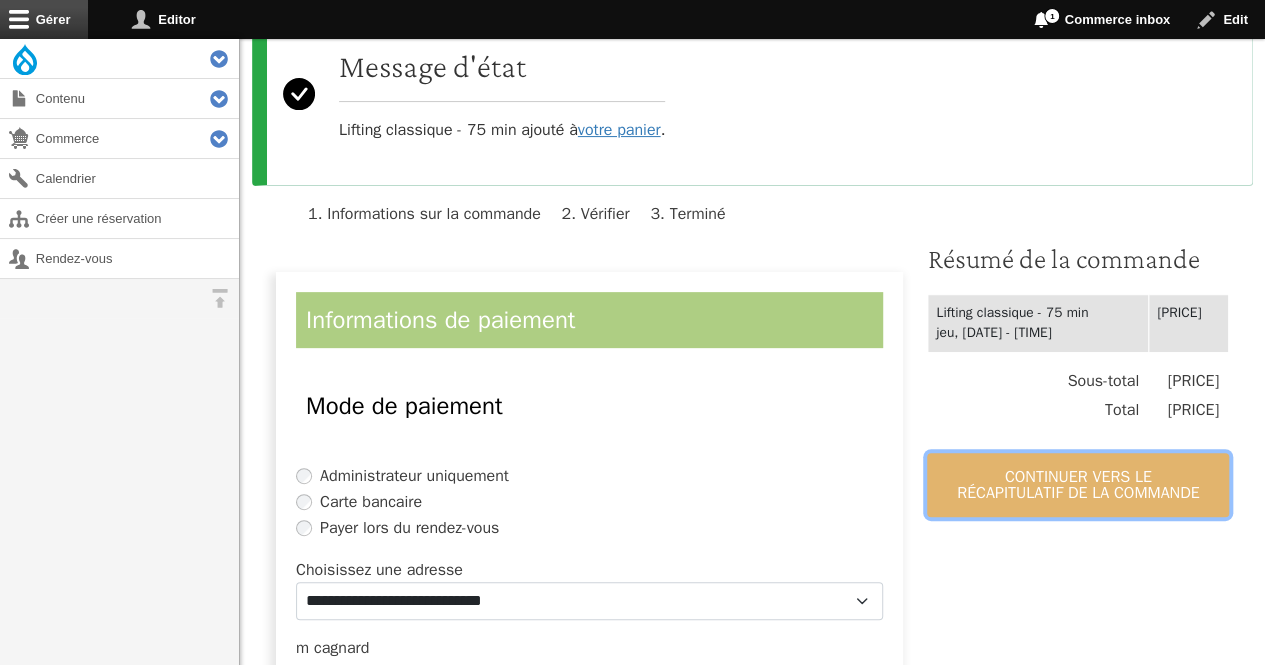 click on "Continuer vers le récapitulatif de la commande" at bounding box center [1078, 485] 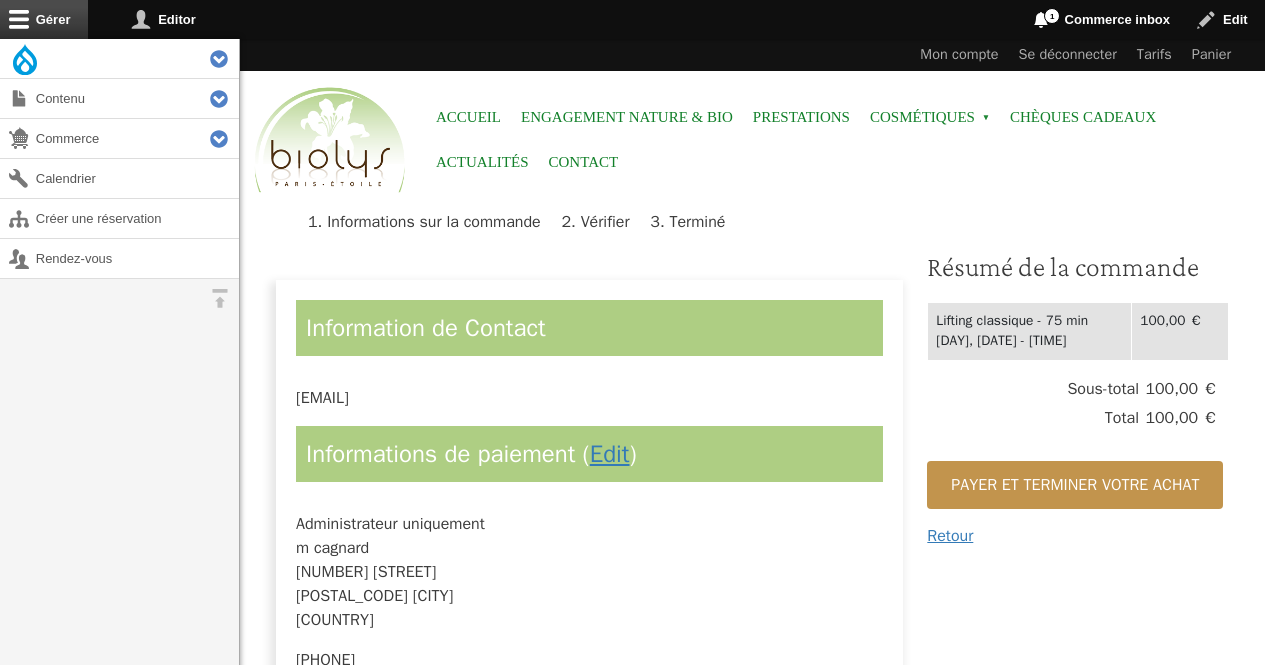 scroll, scrollTop: 0, scrollLeft: 0, axis: both 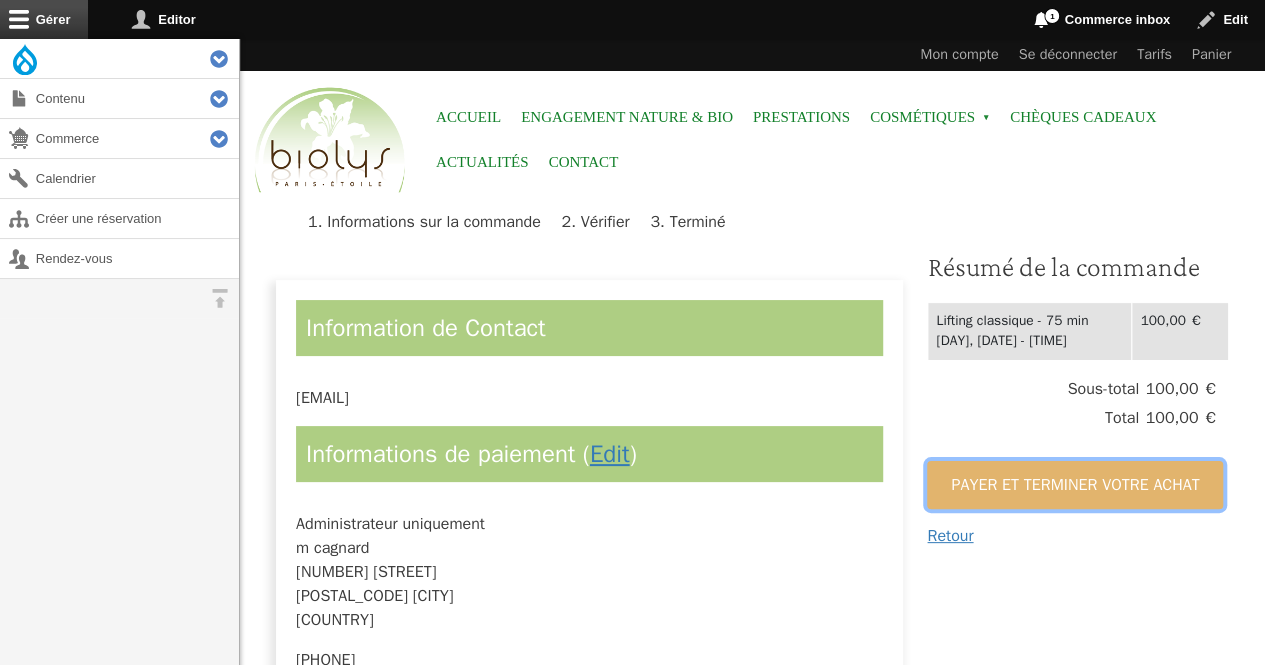click on "Payer et terminer votre achat" at bounding box center [1075, 485] 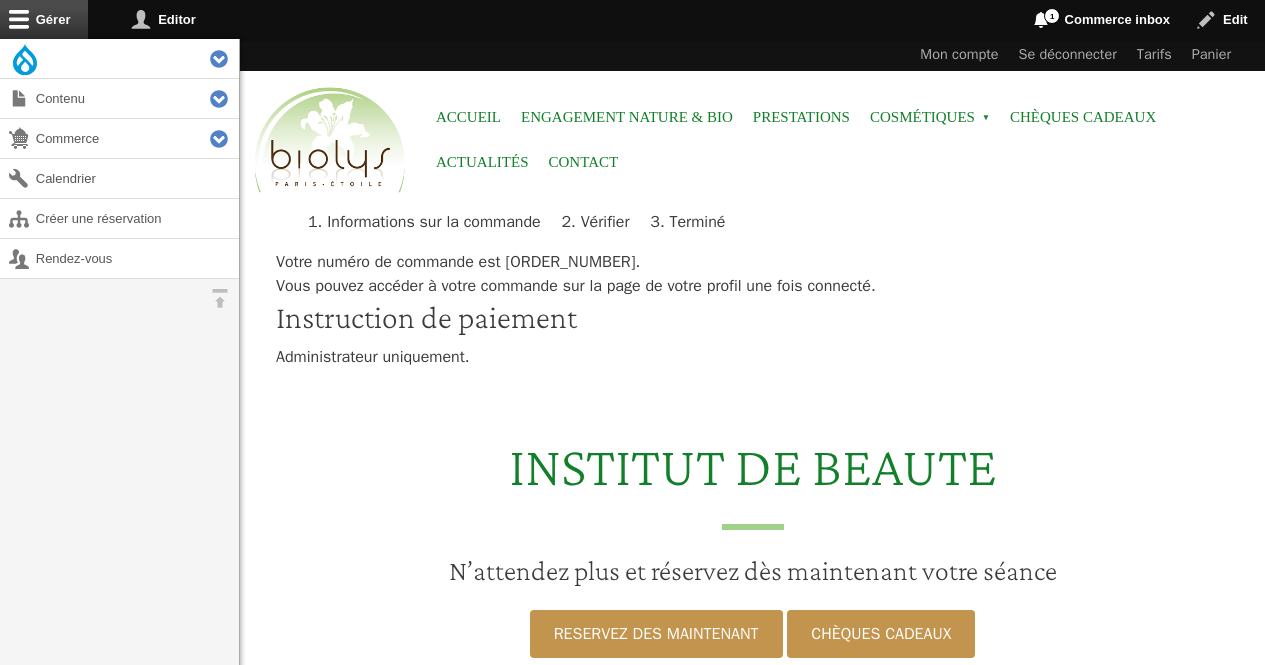 scroll, scrollTop: 0, scrollLeft: 0, axis: both 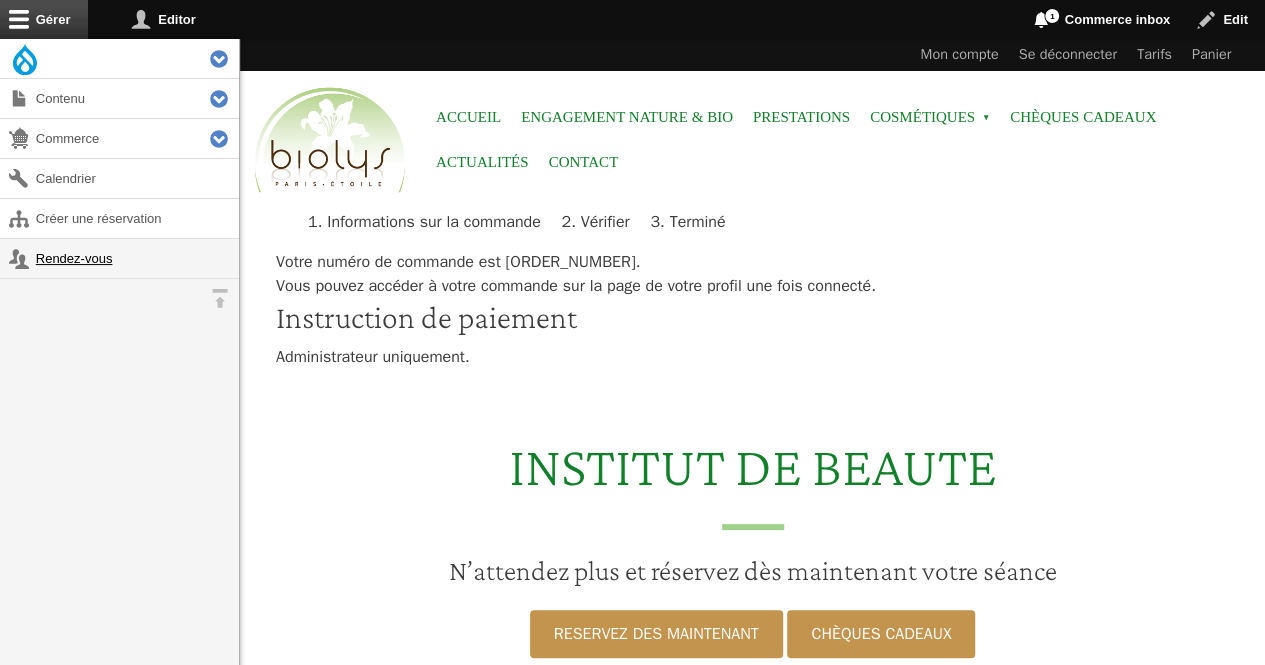 click on "Rendez-vous" at bounding box center [119, 258] 